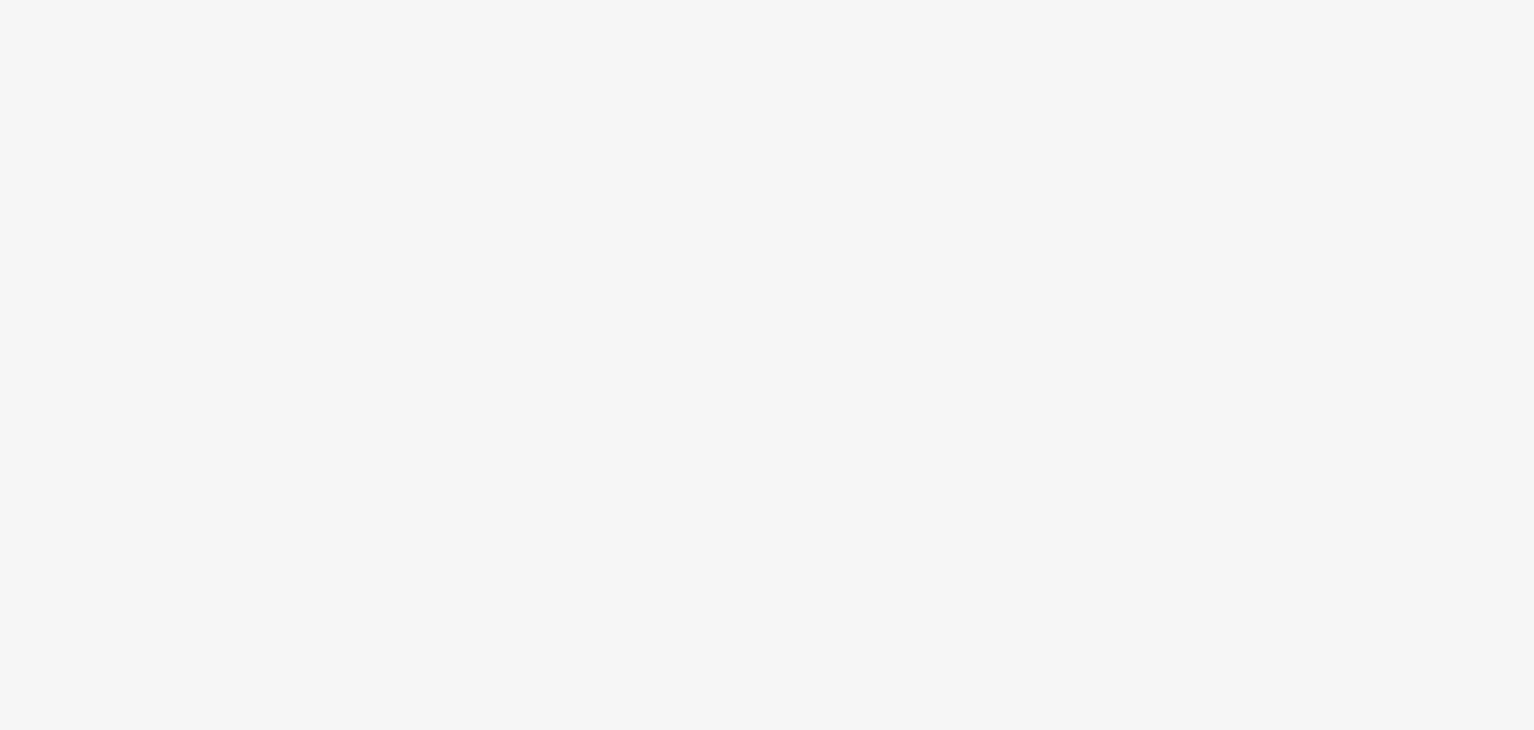 scroll, scrollTop: 0, scrollLeft: 0, axis: both 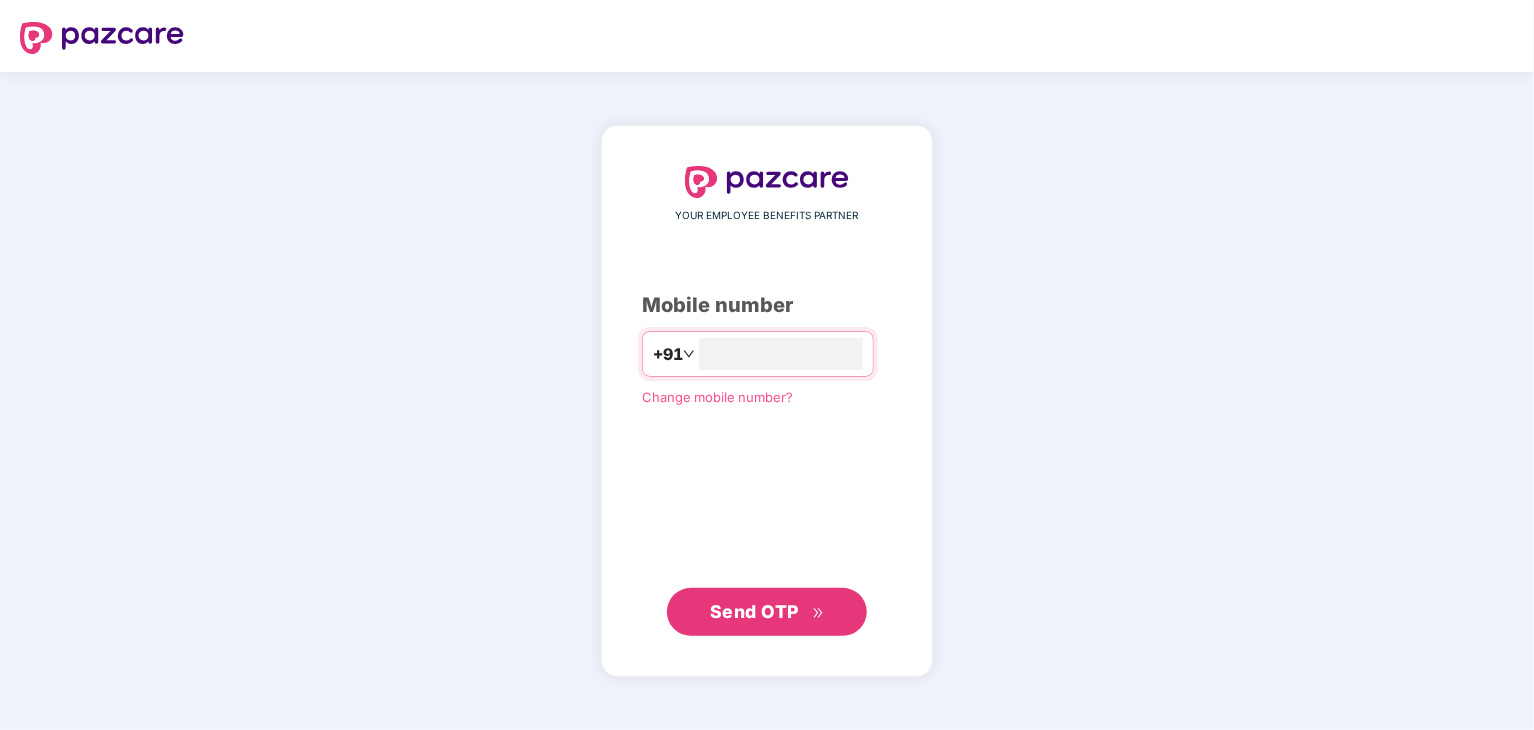 type on "**********" 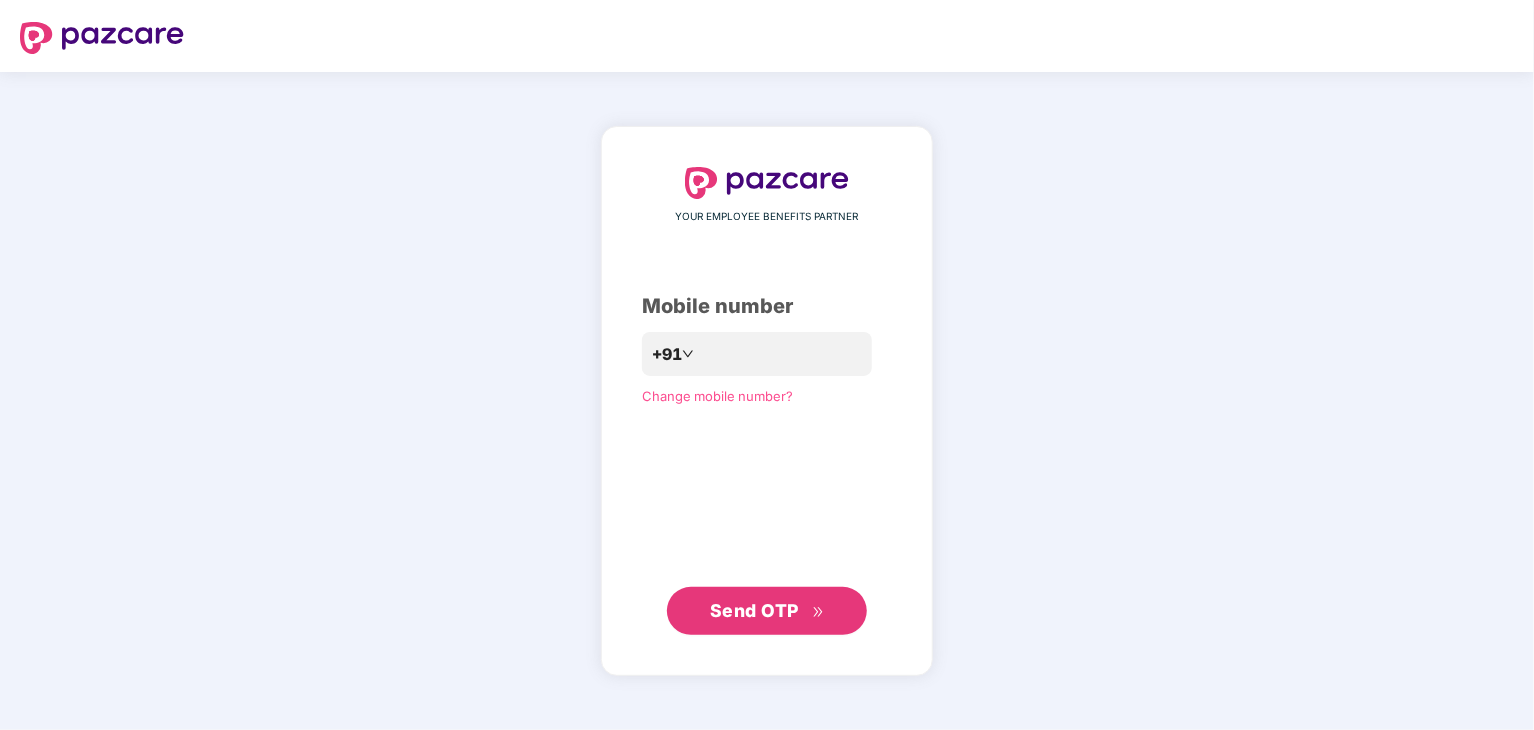 click on "Send OTP" at bounding box center (754, 610) 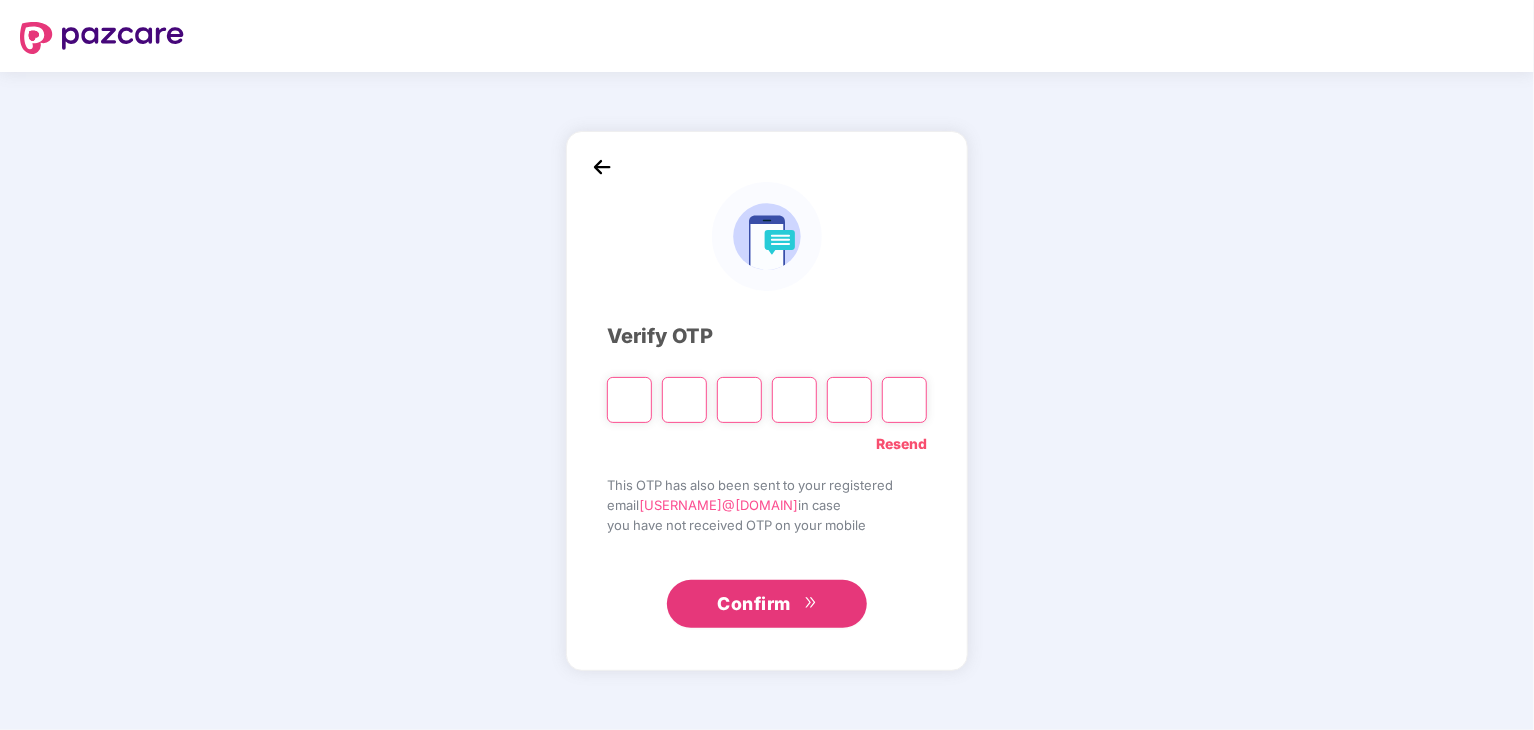 type on "*" 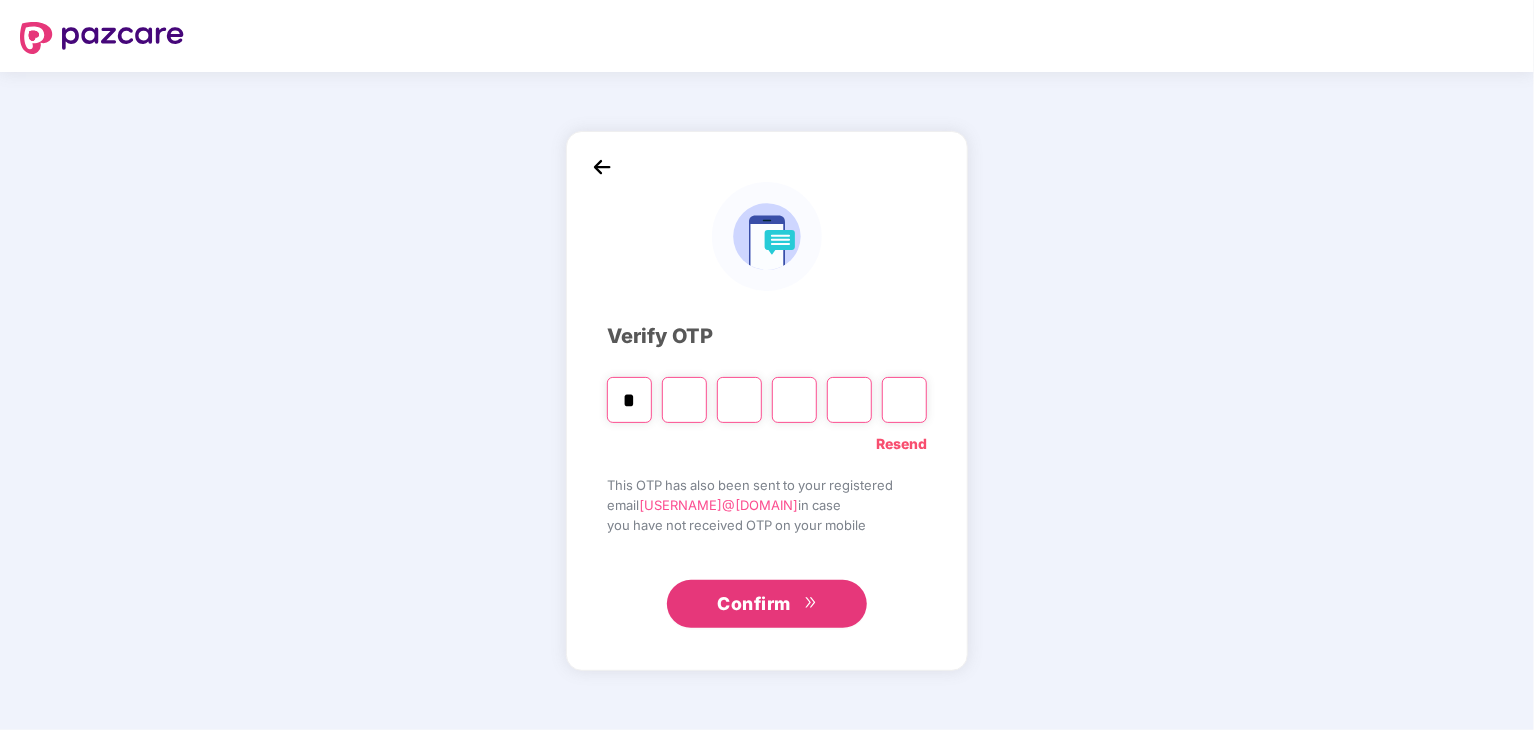 type on "*" 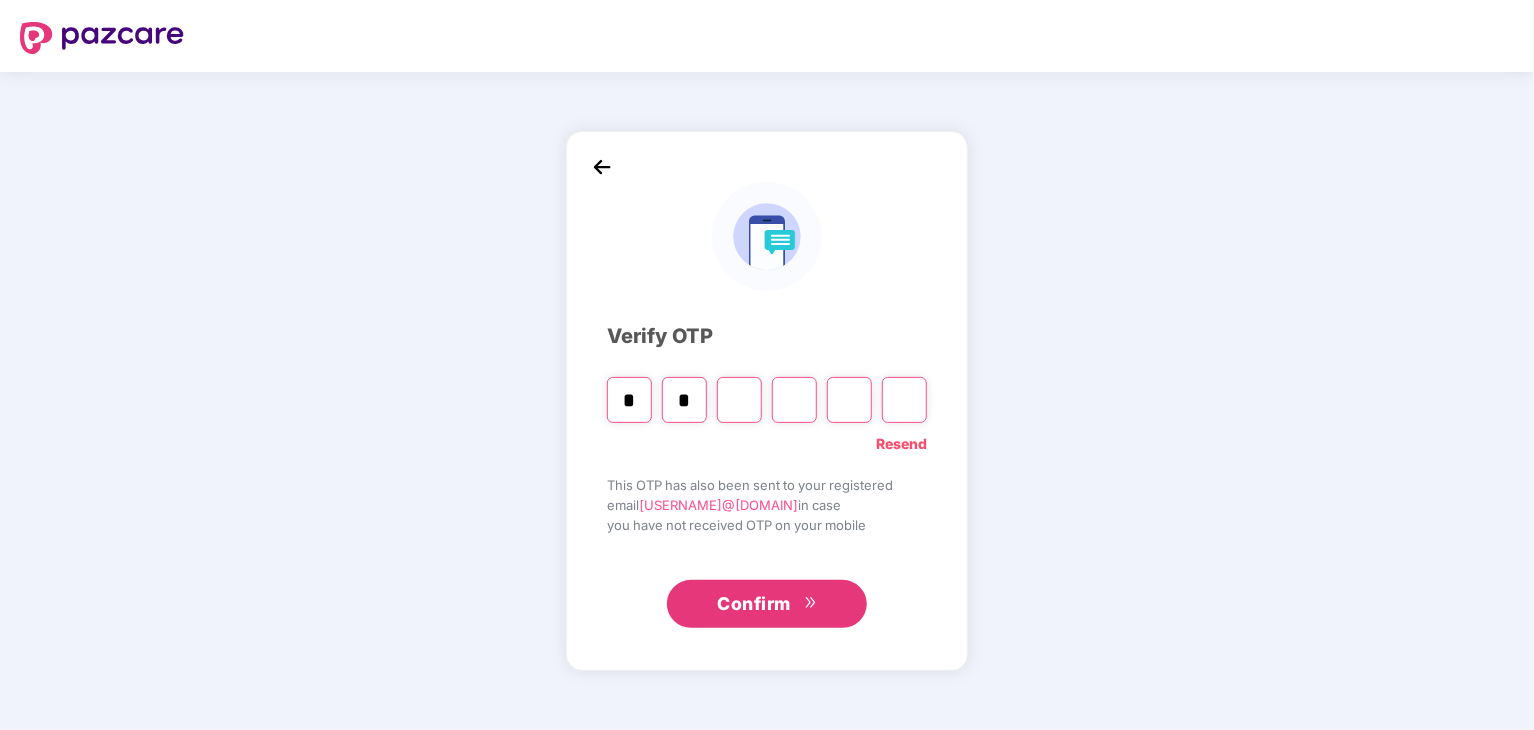 type on "*" 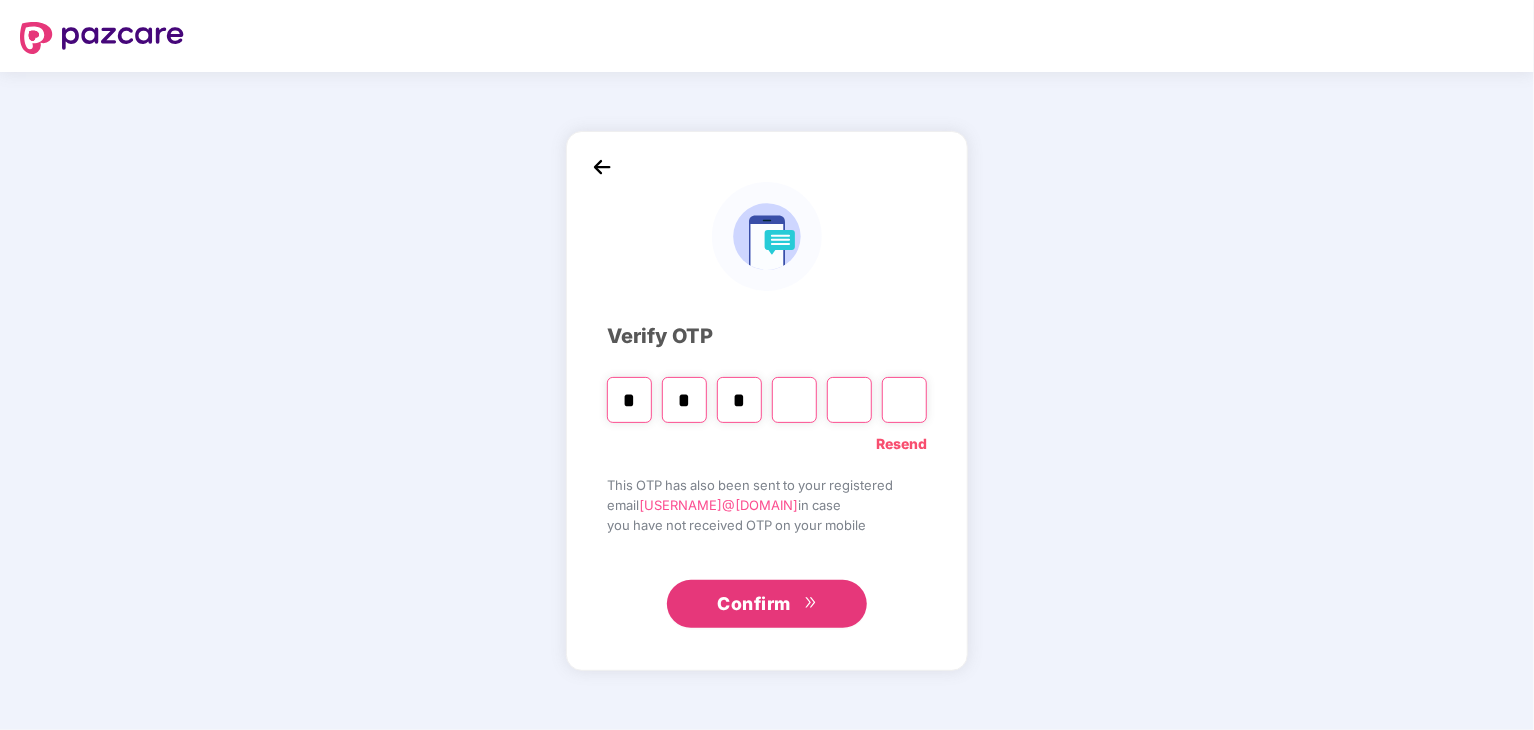 type on "*" 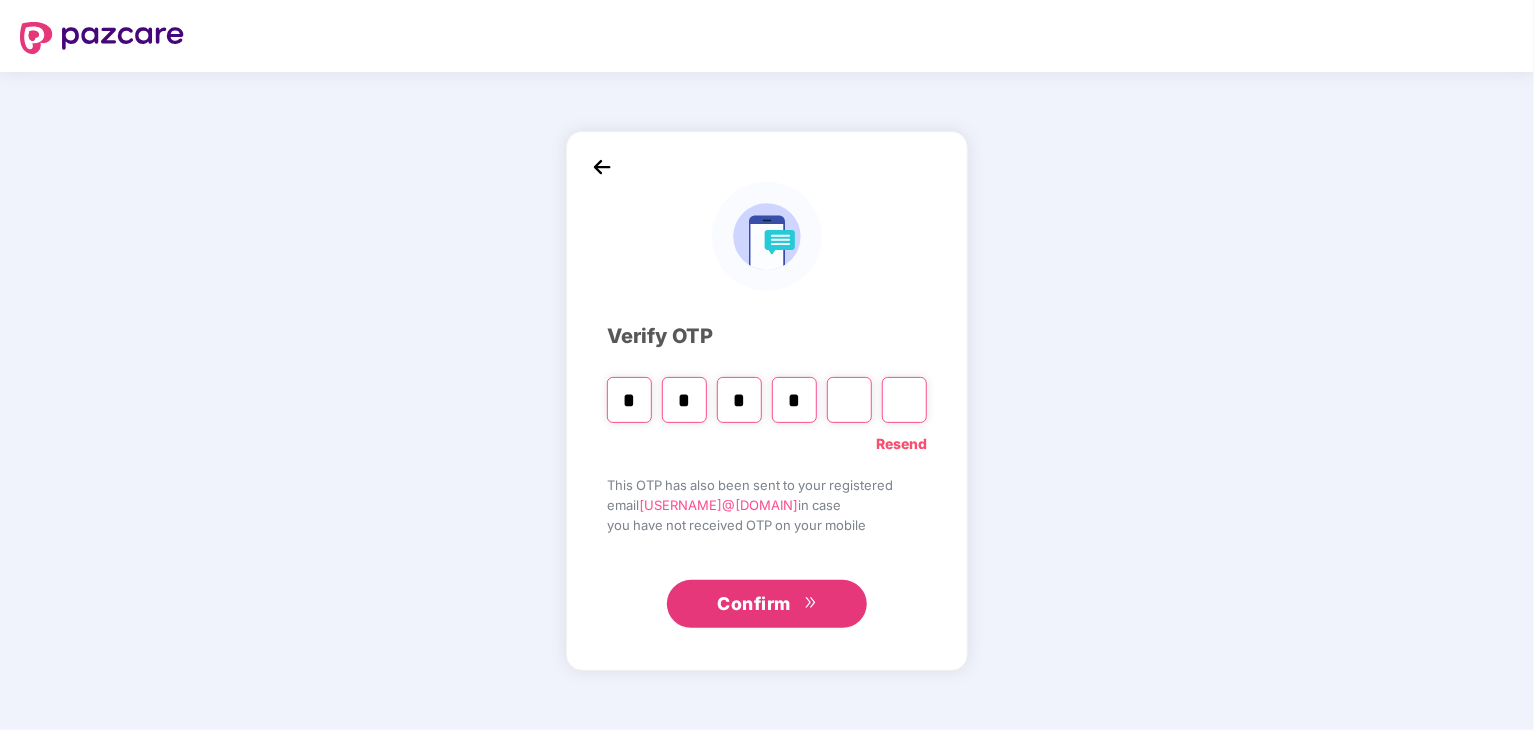 type on "*" 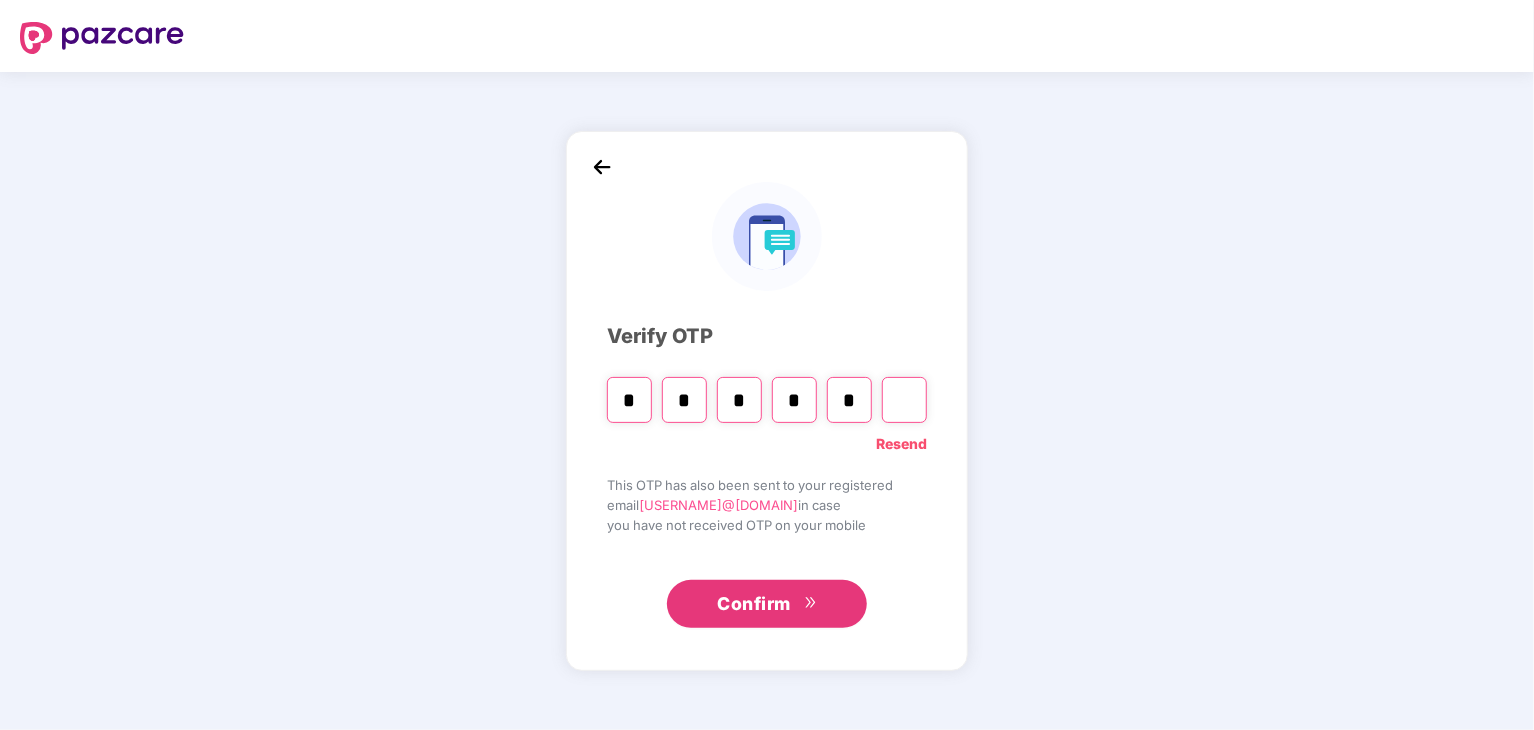 type on "*" 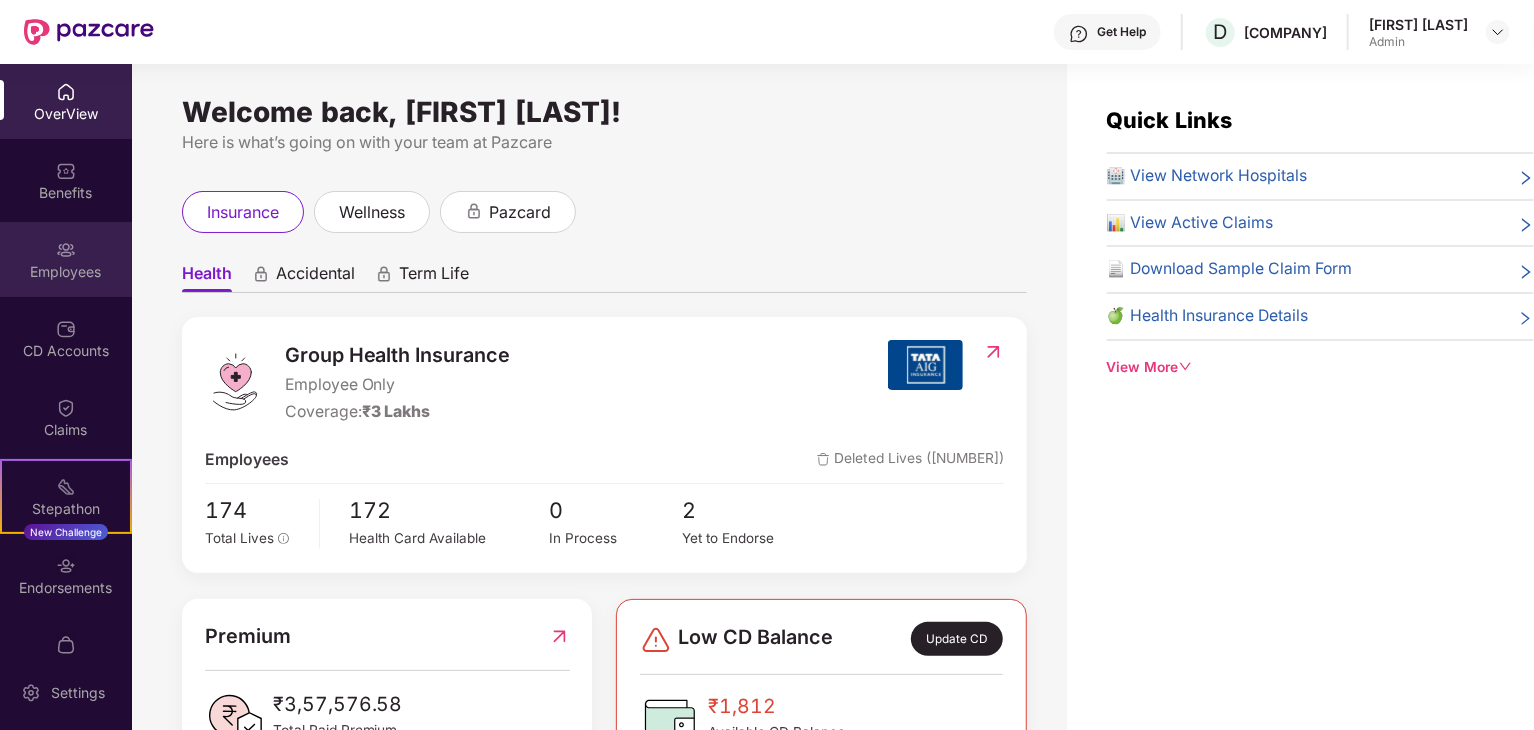 click on "Employees" at bounding box center [66, 259] 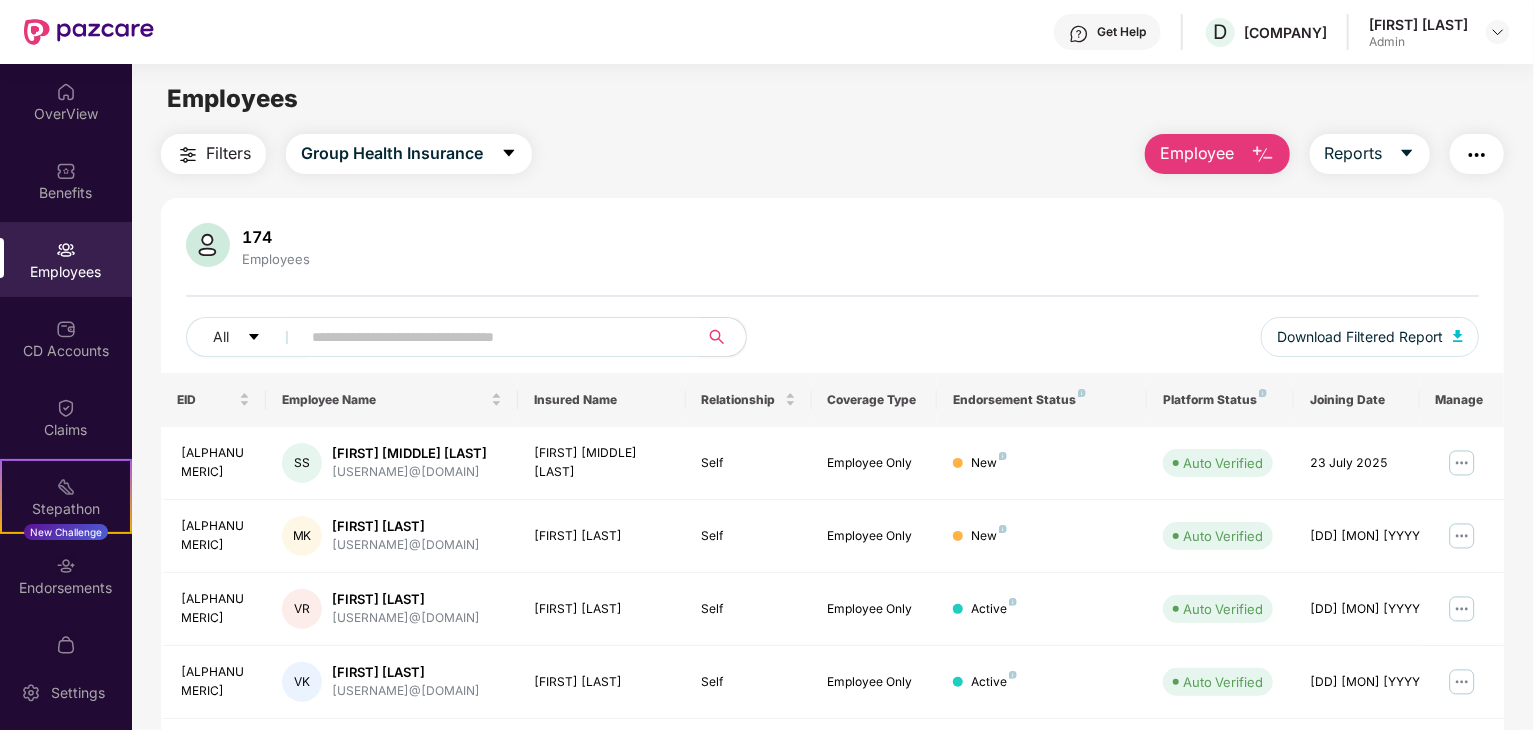 click at bounding box center (491, 337) 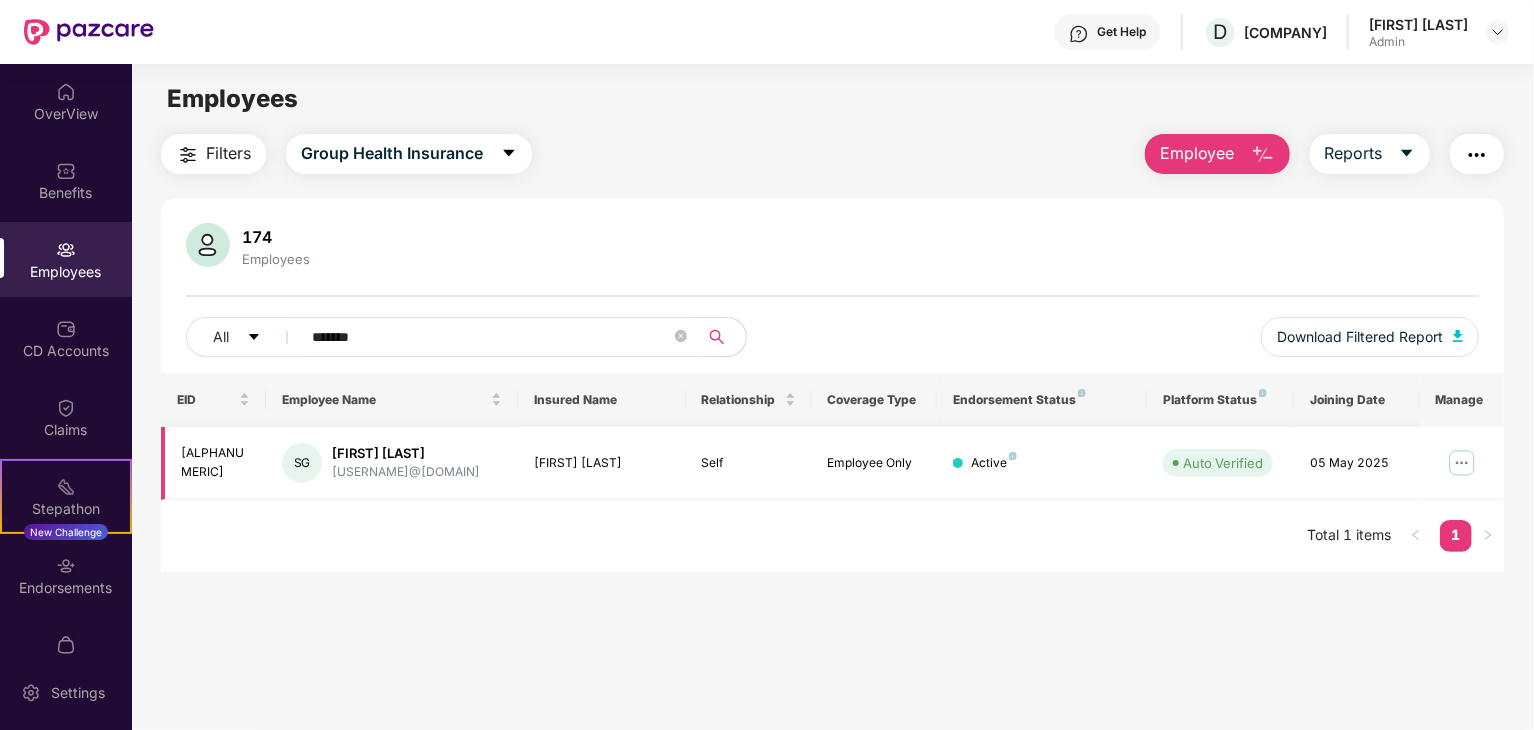 type on "*******" 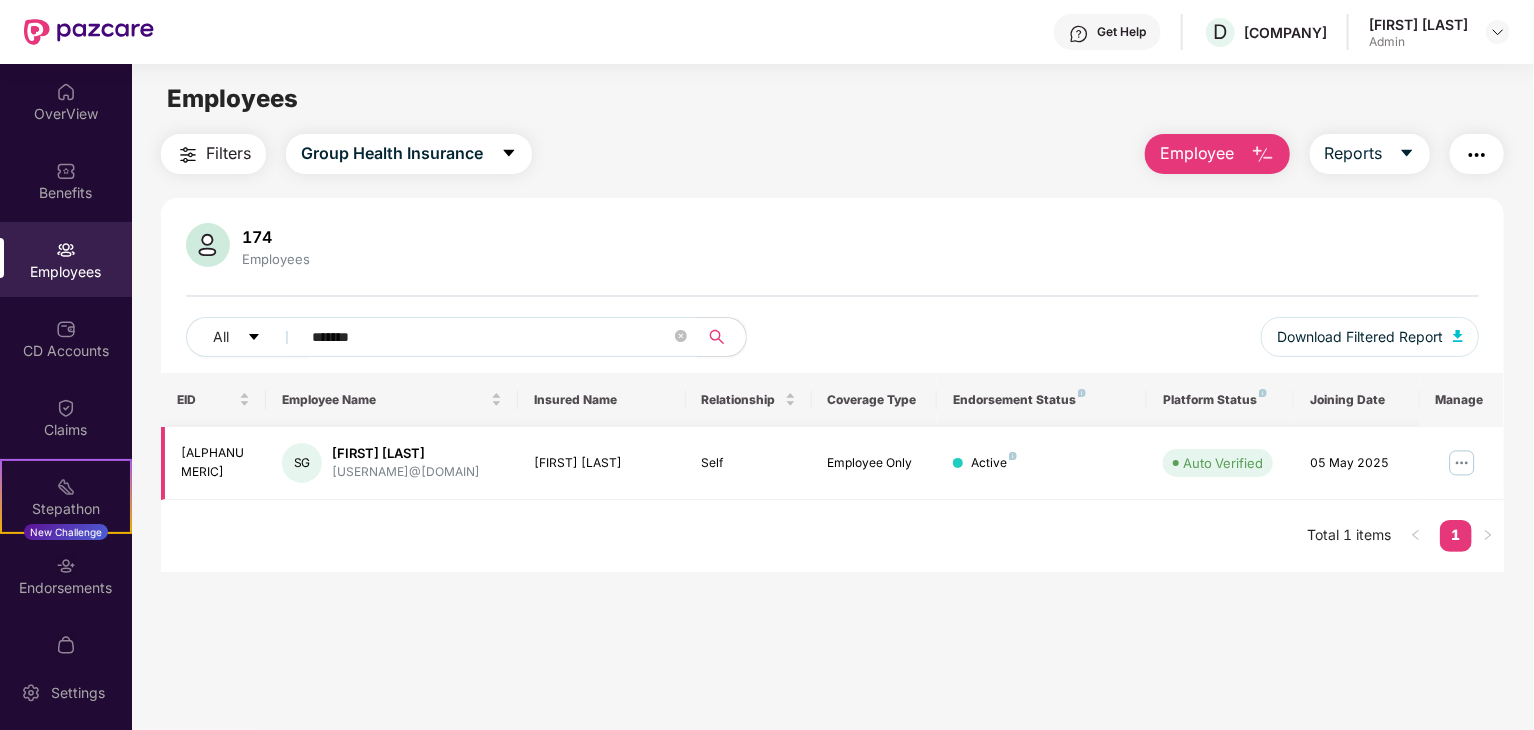 click at bounding box center [1462, 463] 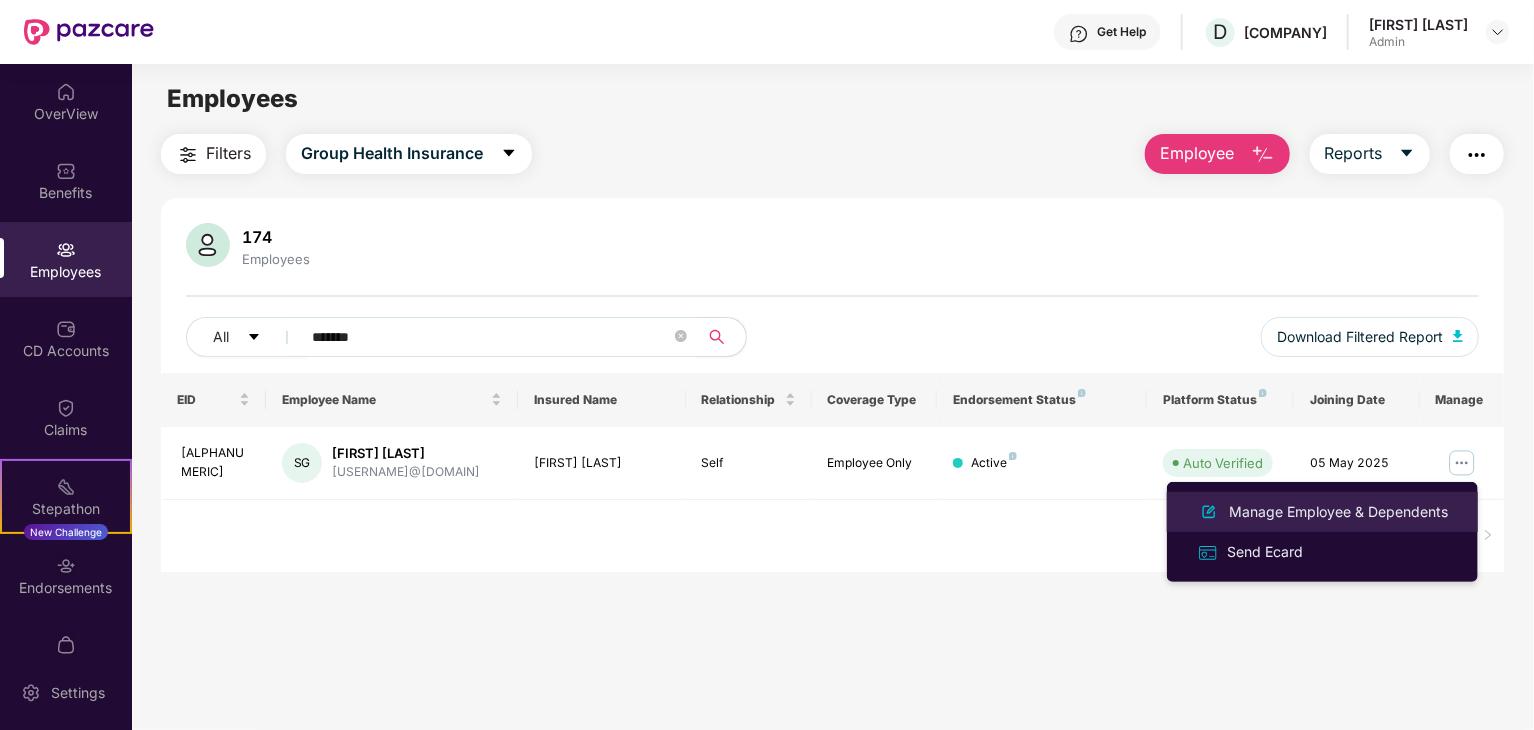 click on "Manage Employee & Dependents" at bounding box center [1322, 512] 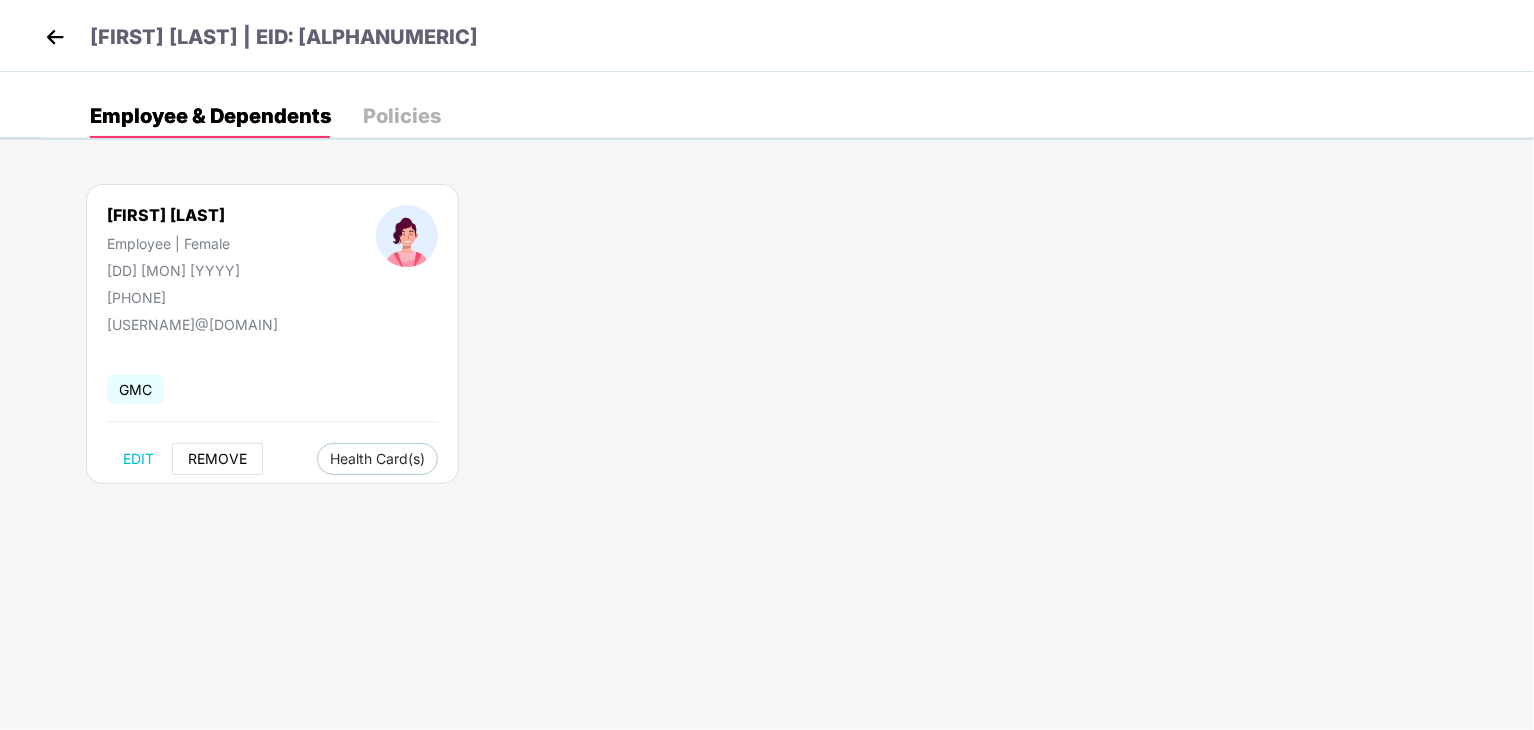 click on "REMOVE" at bounding box center [217, 459] 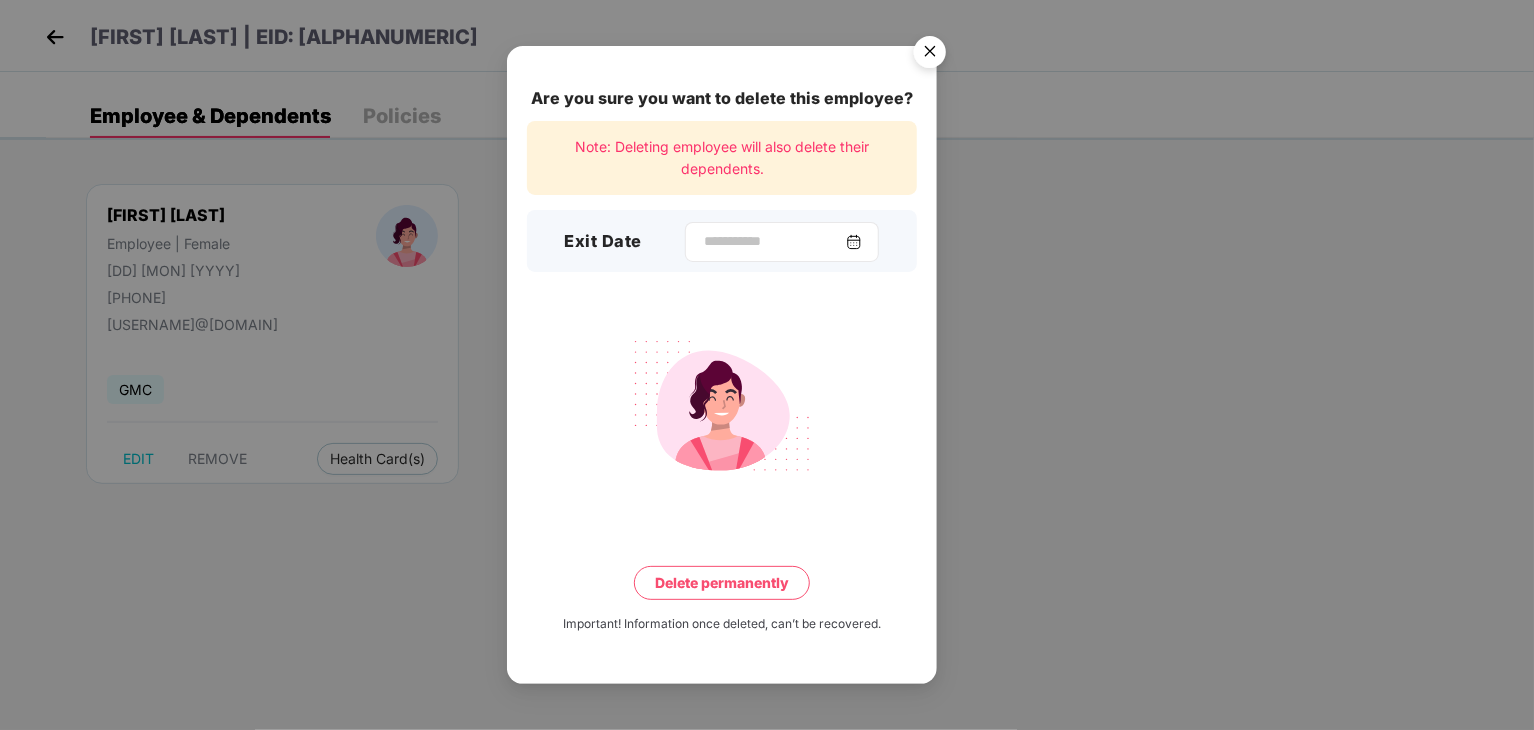 click at bounding box center [782, 242] 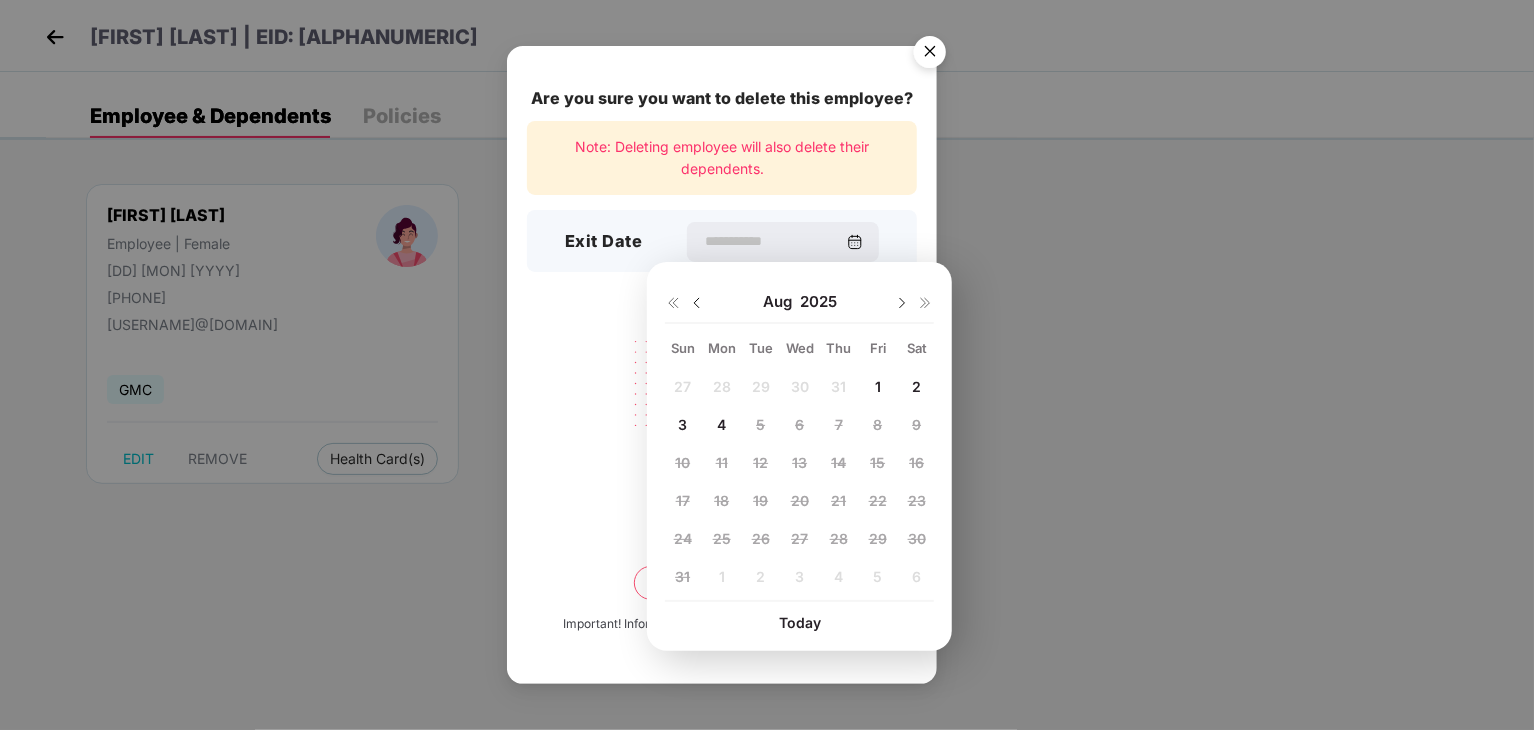click on "1" at bounding box center [878, 386] 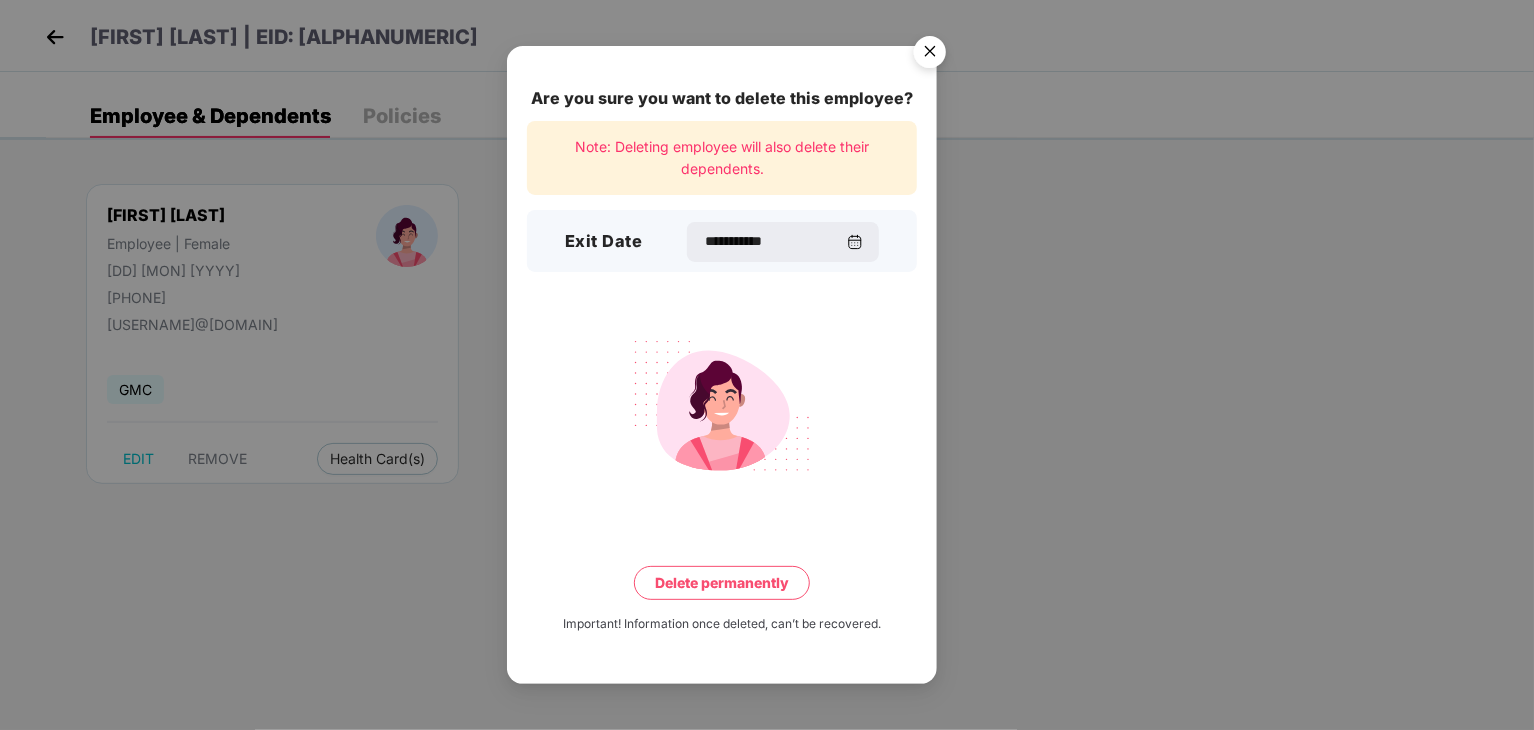 click on "Delete permanently" at bounding box center (722, 583) 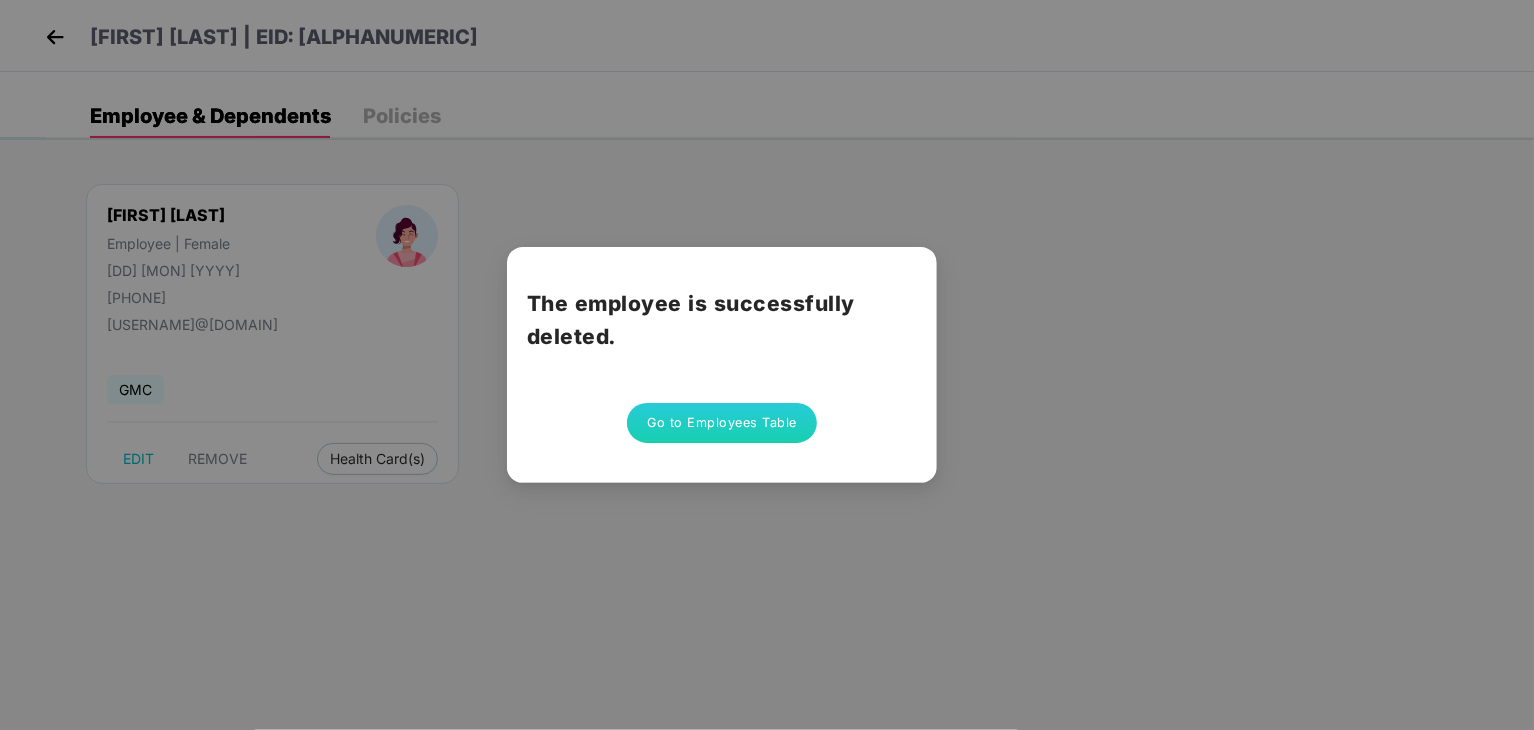 click on "Go to Employees Table" at bounding box center [722, 423] 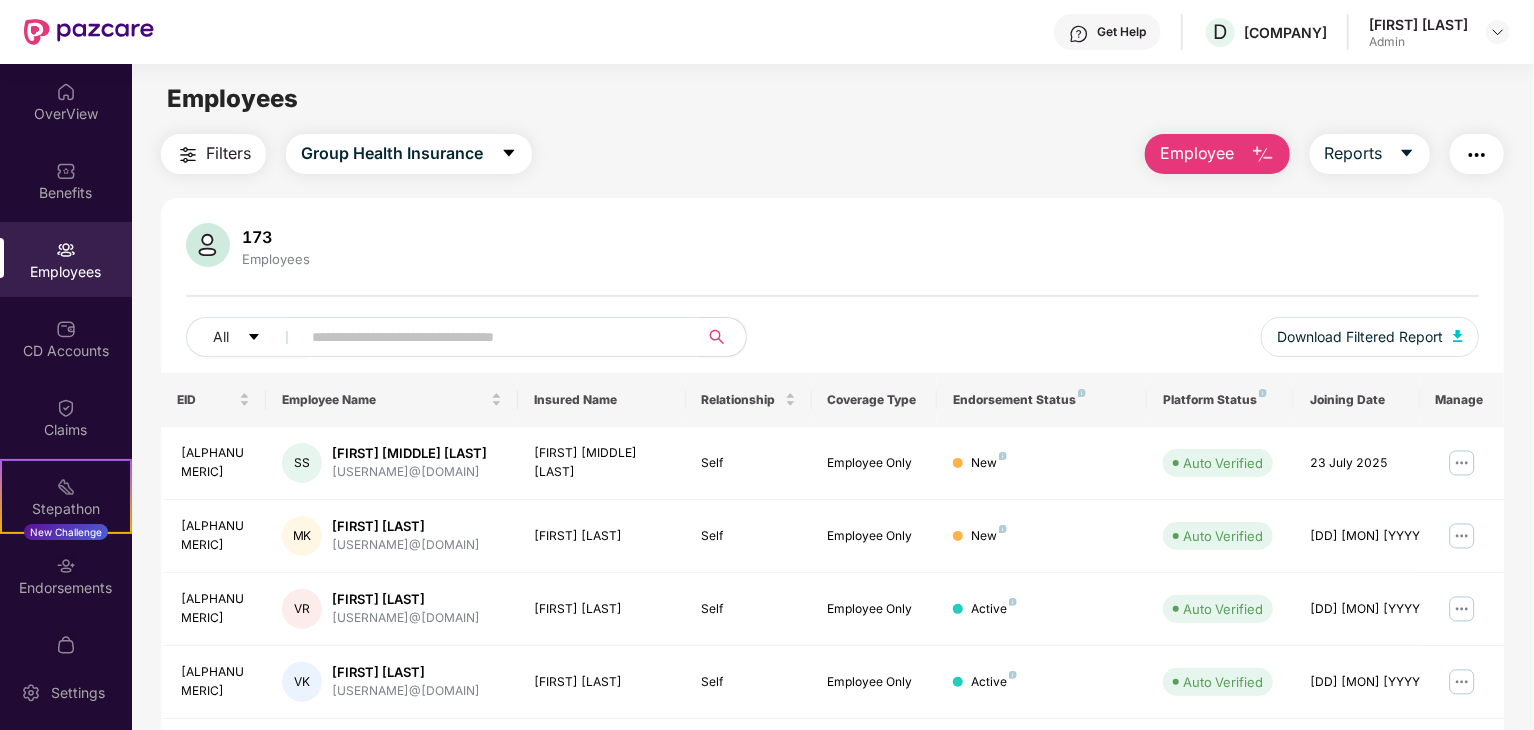 click at bounding box center (491, 337) 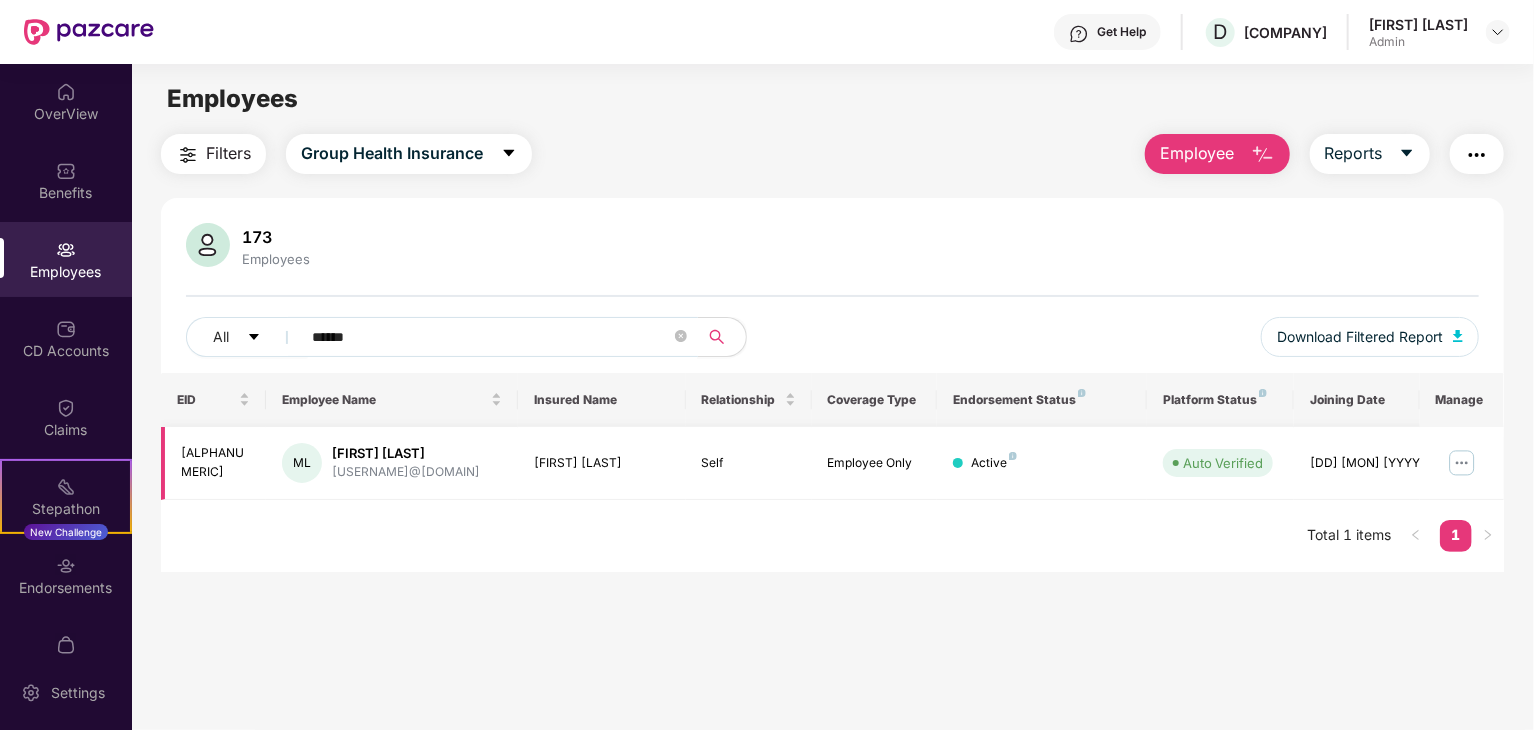 type on "******" 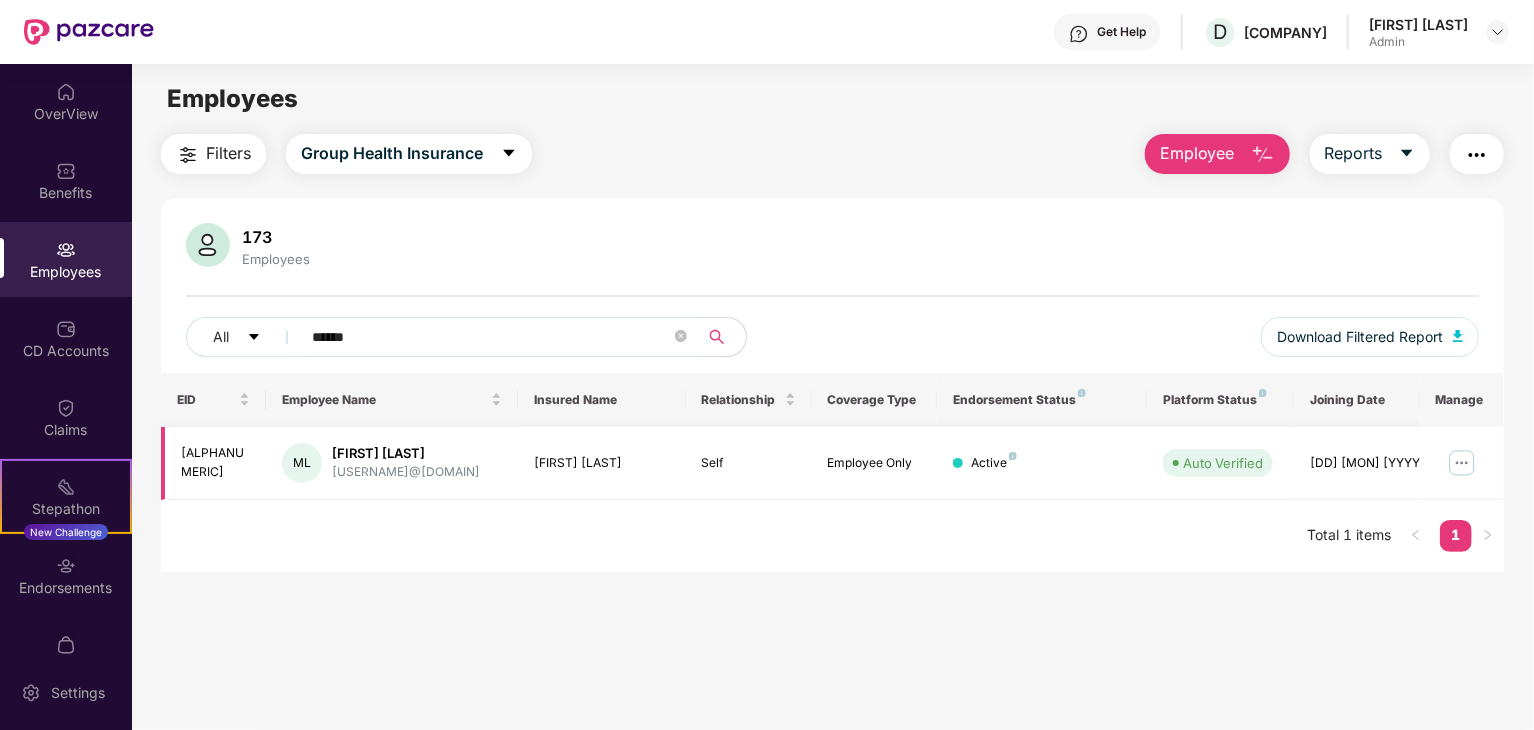 click at bounding box center [1462, 463] 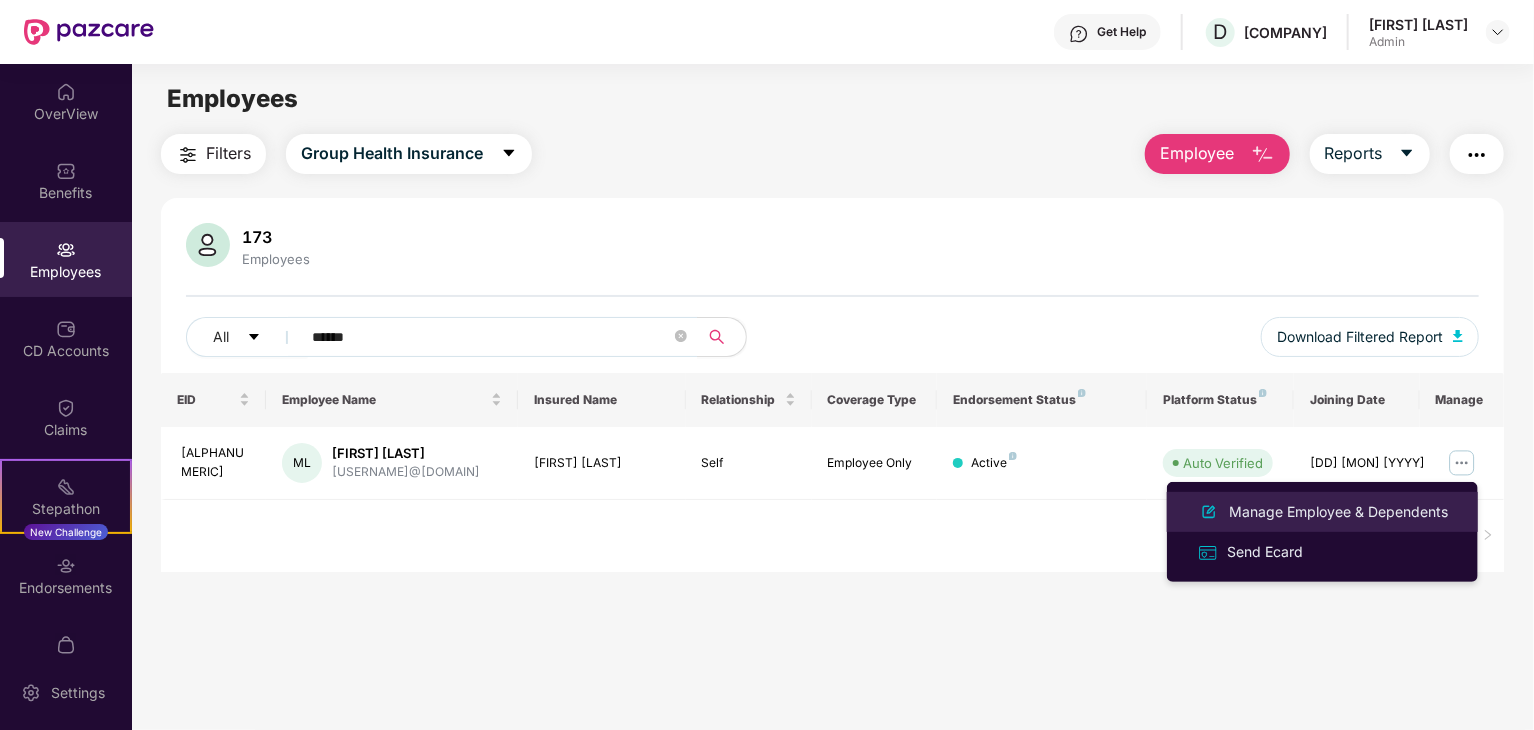 click on "Manage Employee & Dependents" at bounding box center [1338, 512] 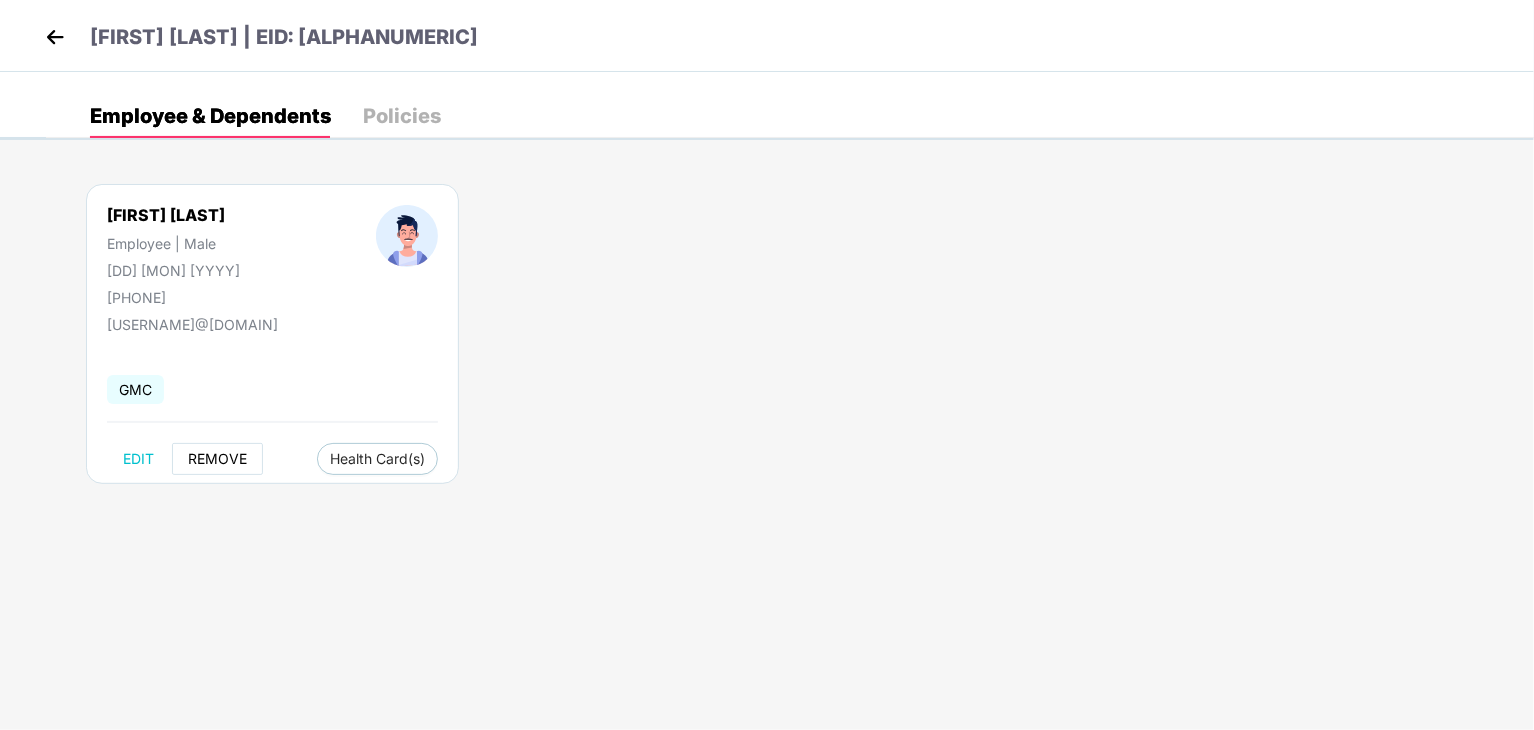 click on "REMOVE" at bounding box center [217, 459] 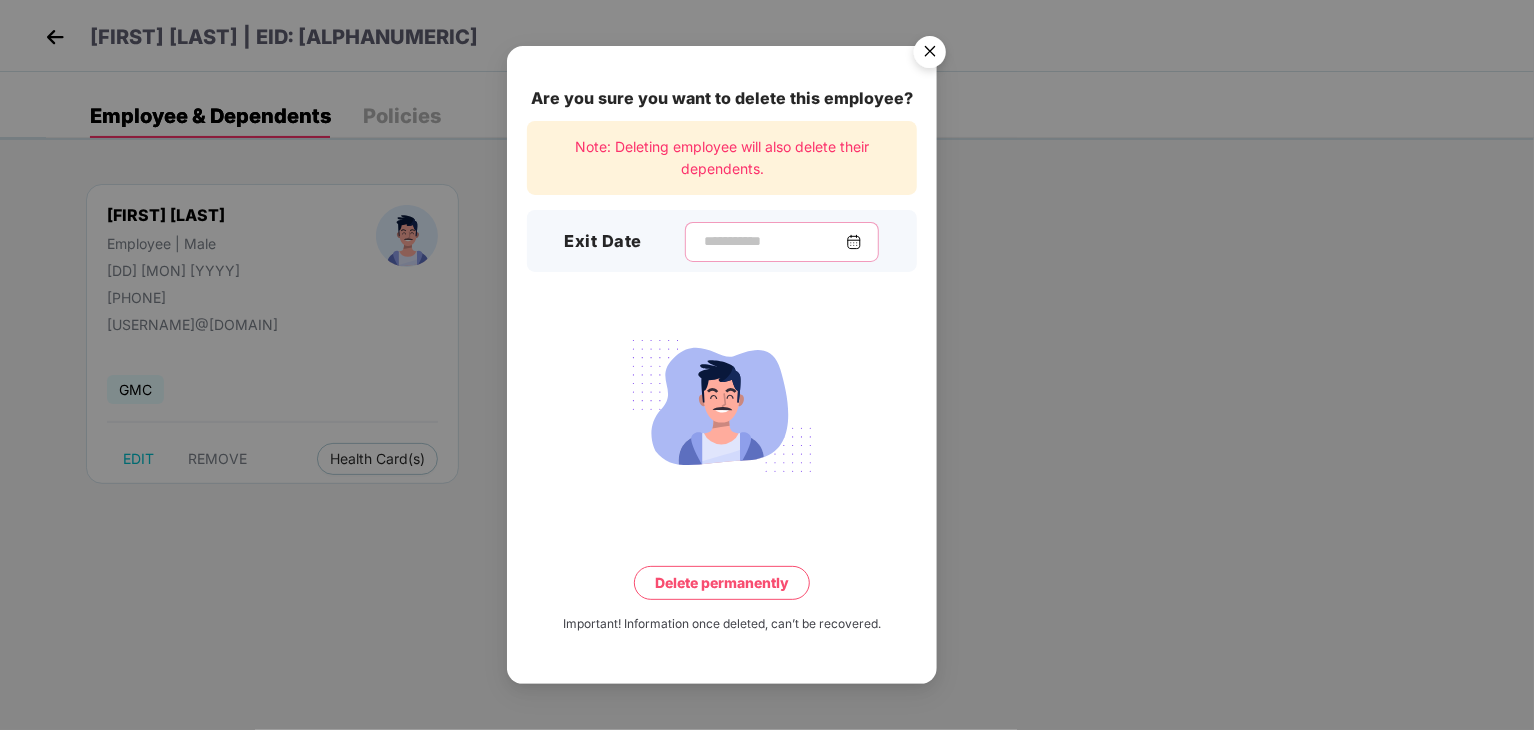 click at bounding box center [774, 241] 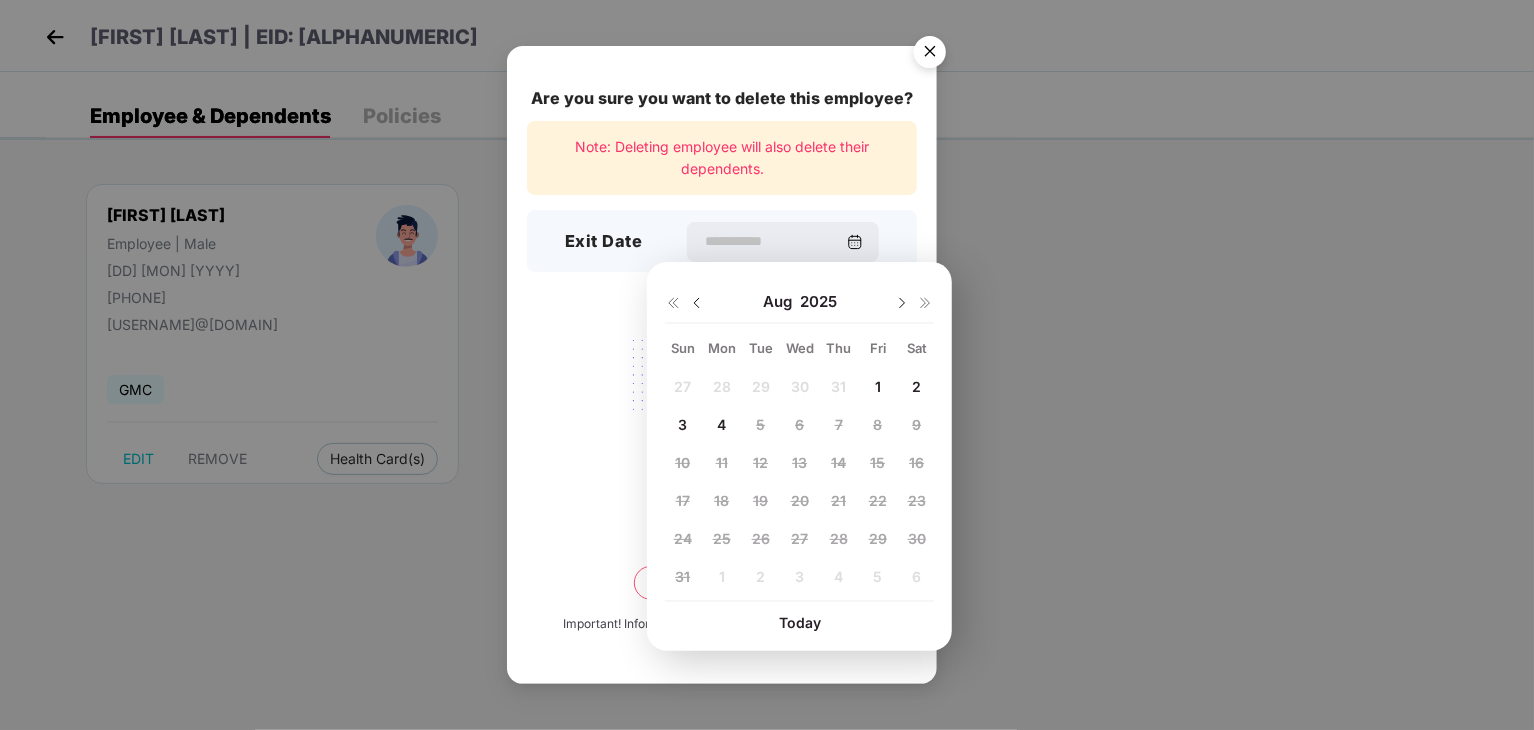 click on "1" at bounding box center [878, 387] 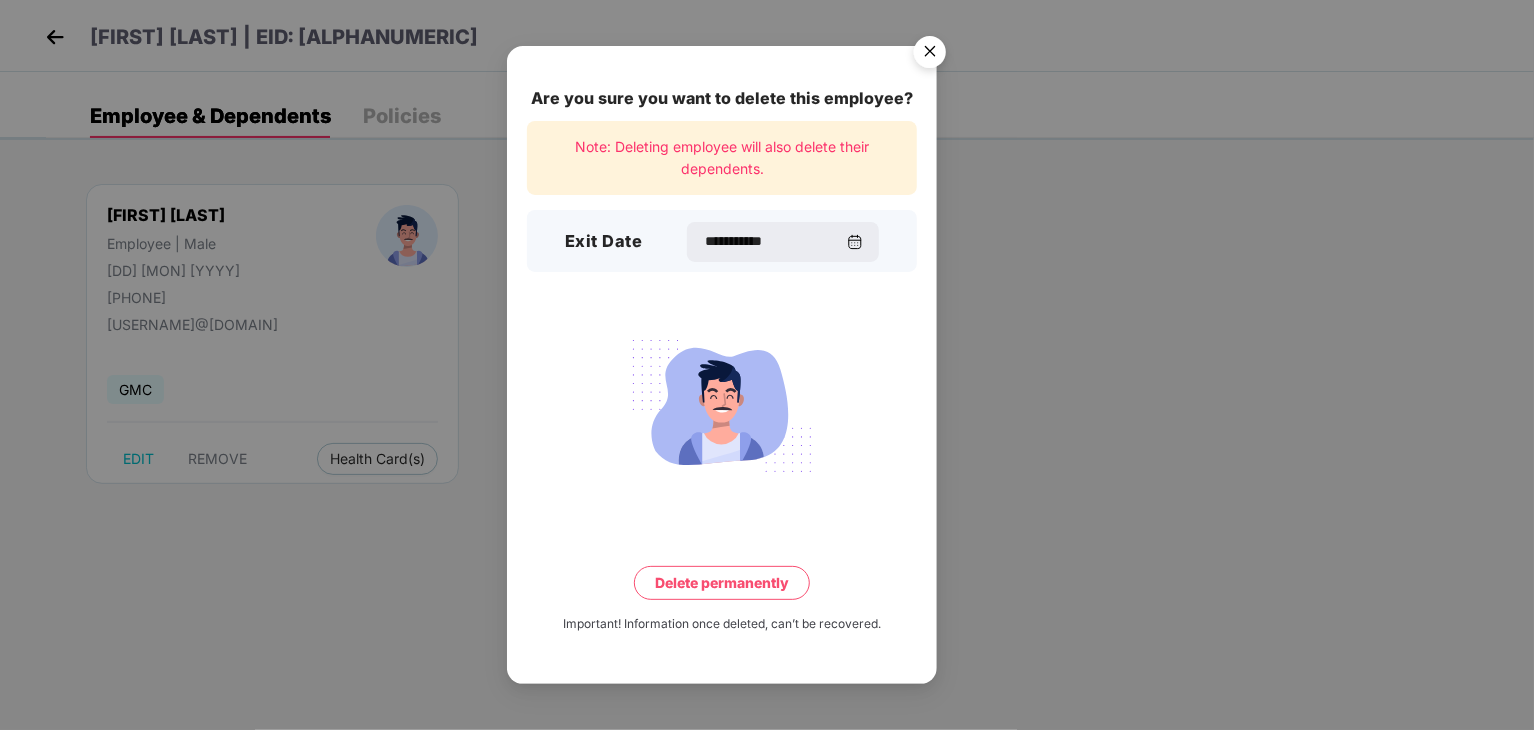 click on "Delete permanently" at bounding box center [722, 583] 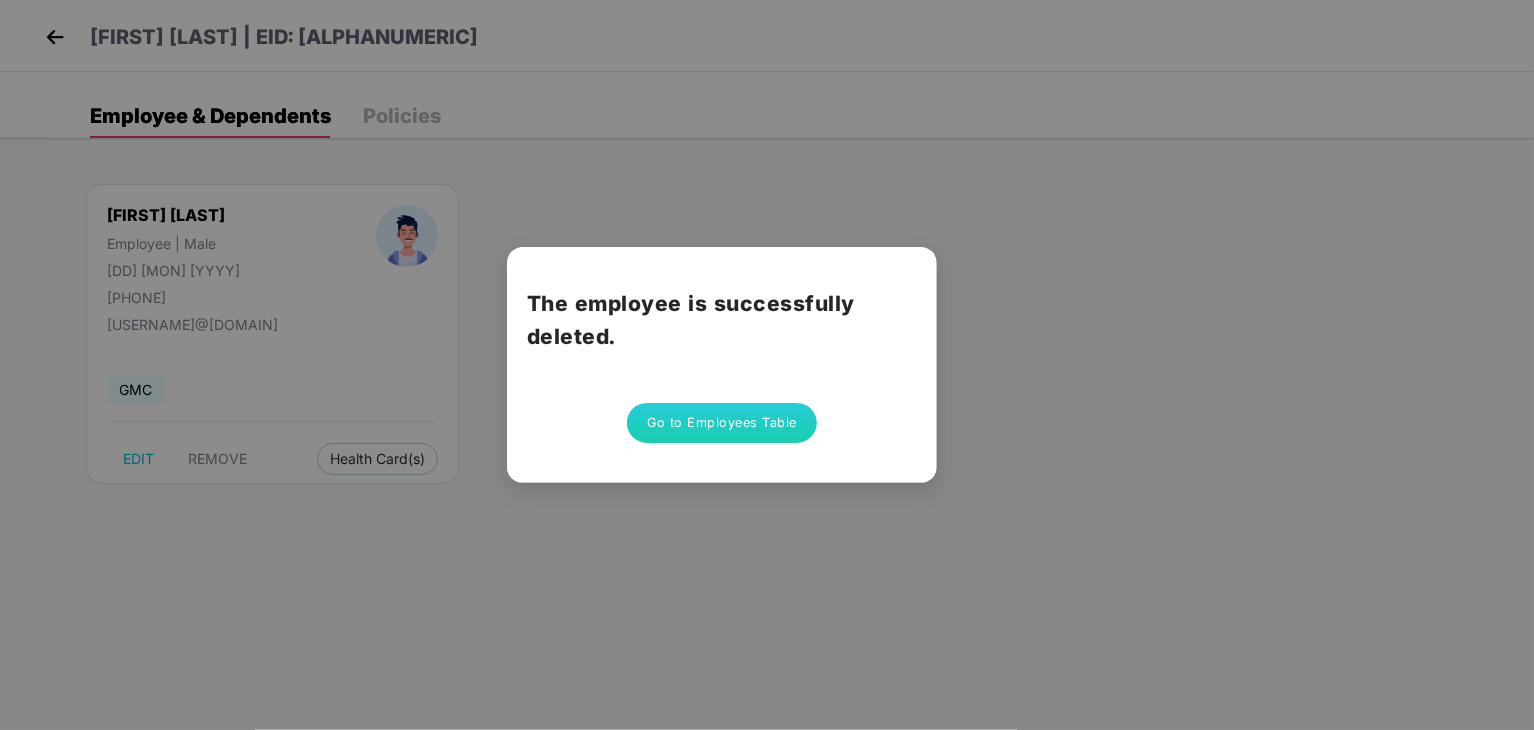 click on "Go to Employees Table" at bounding box center [722, 423] 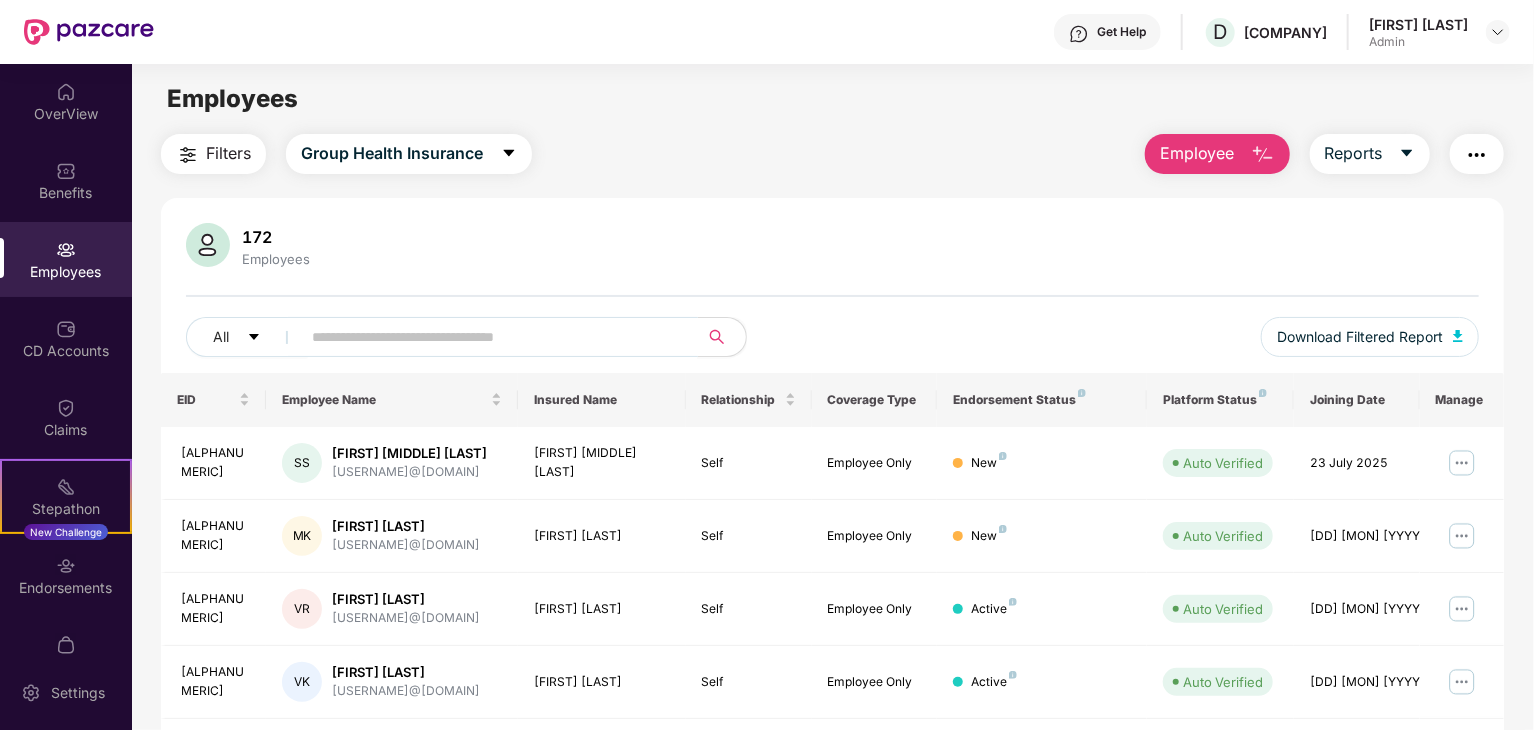 click at bounding box center (491, 337) 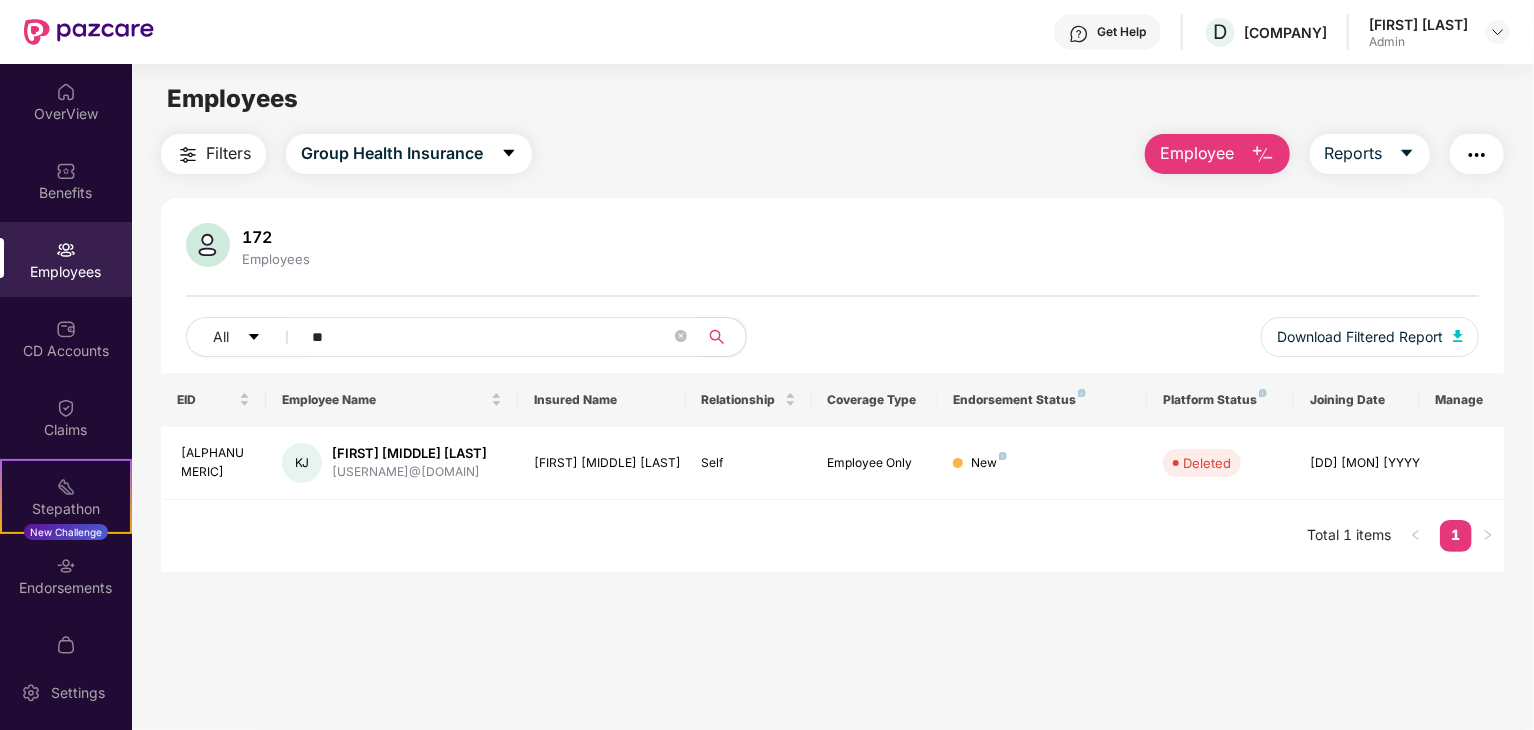 type on "*" 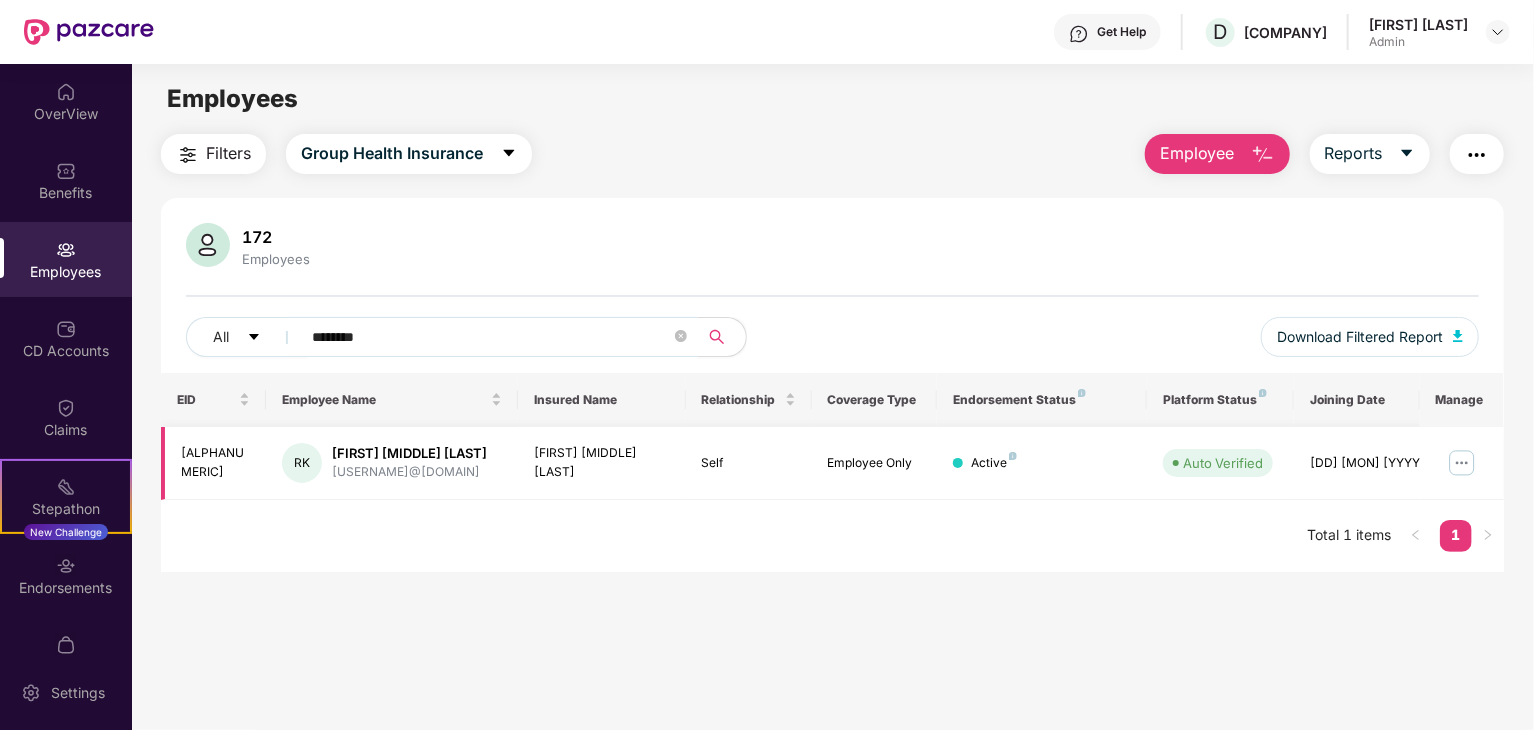 type on "********" 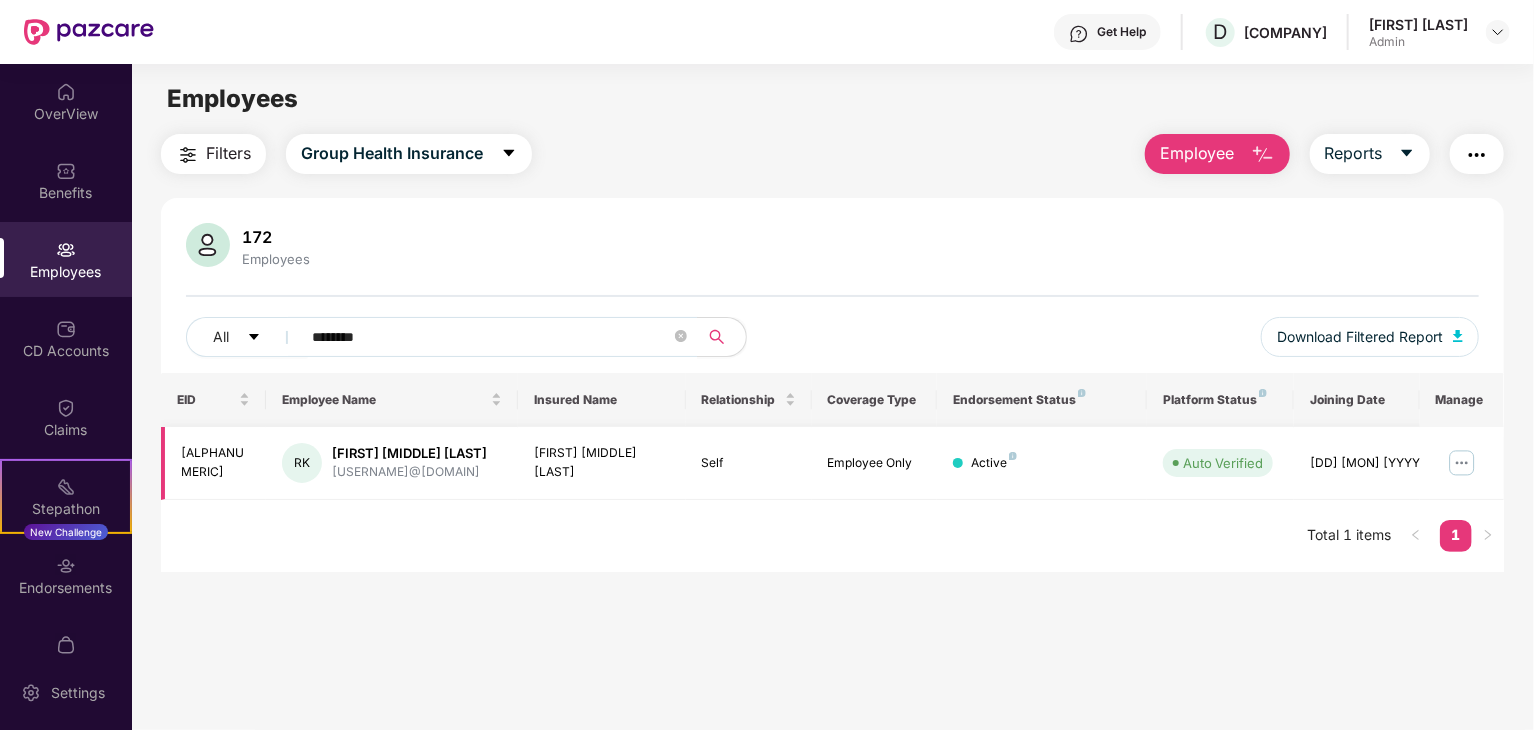 click at bounding box center (1462, 463) 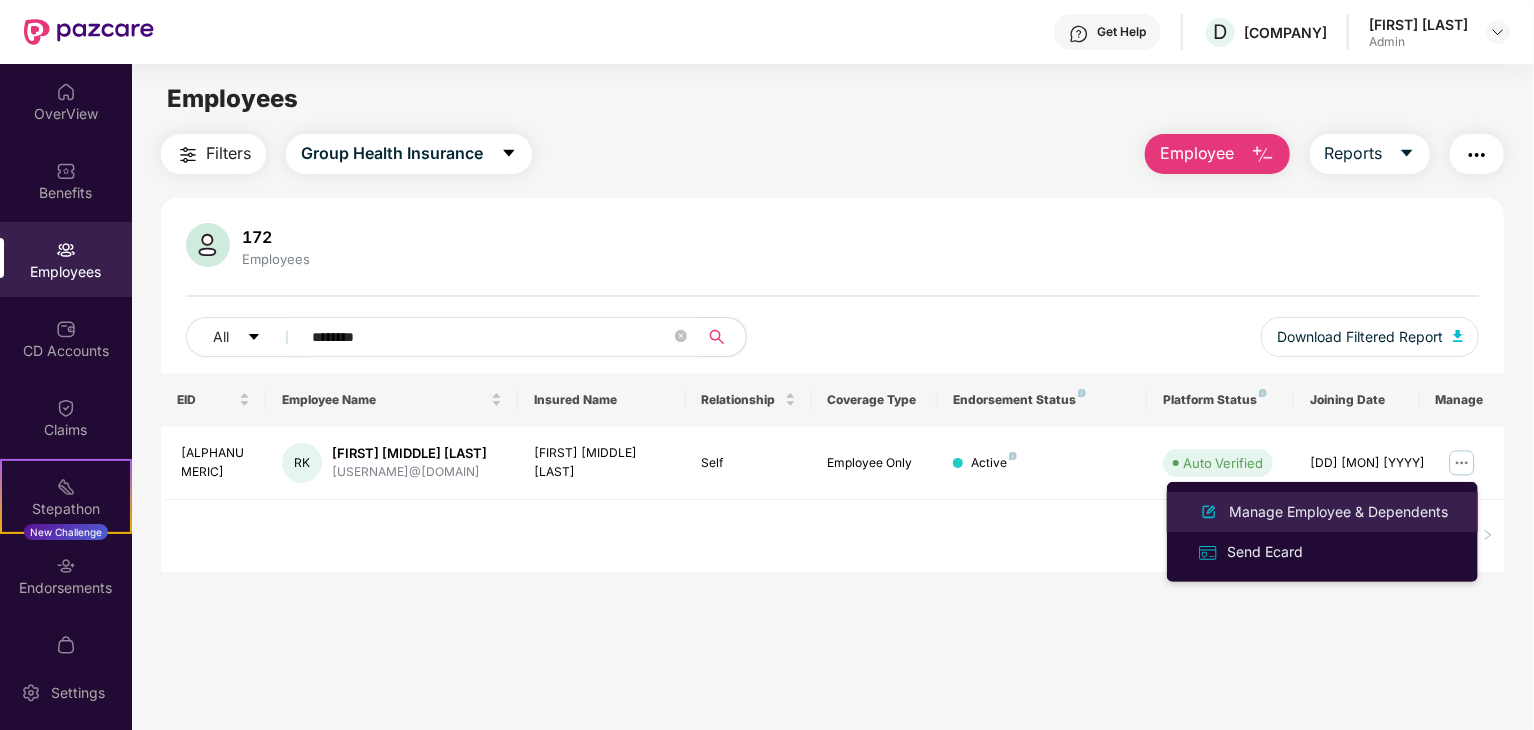 click on "Manage Employee & Dependents" at bounding box center [1338, 512] 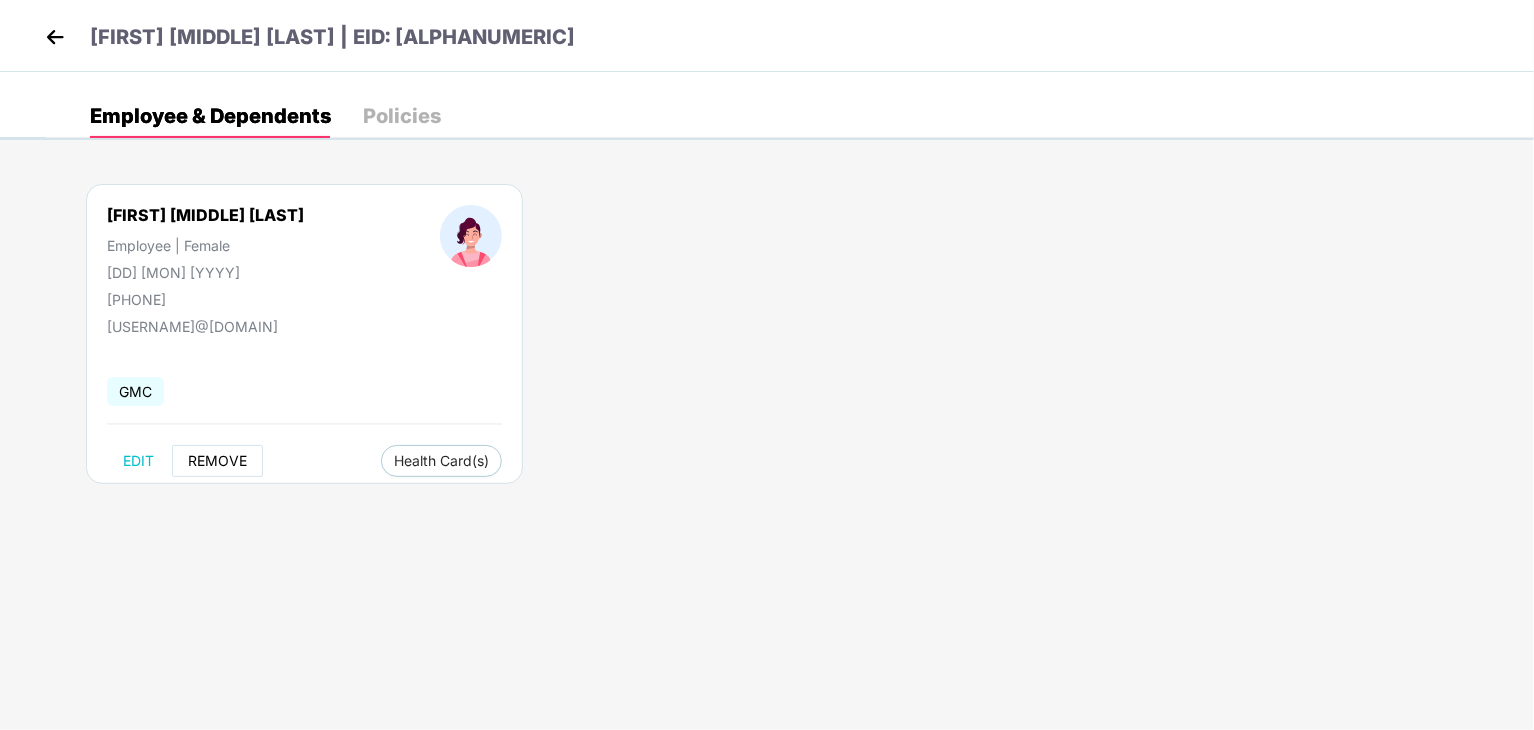 click on "REMOVE" at bounding box center (217, 461) 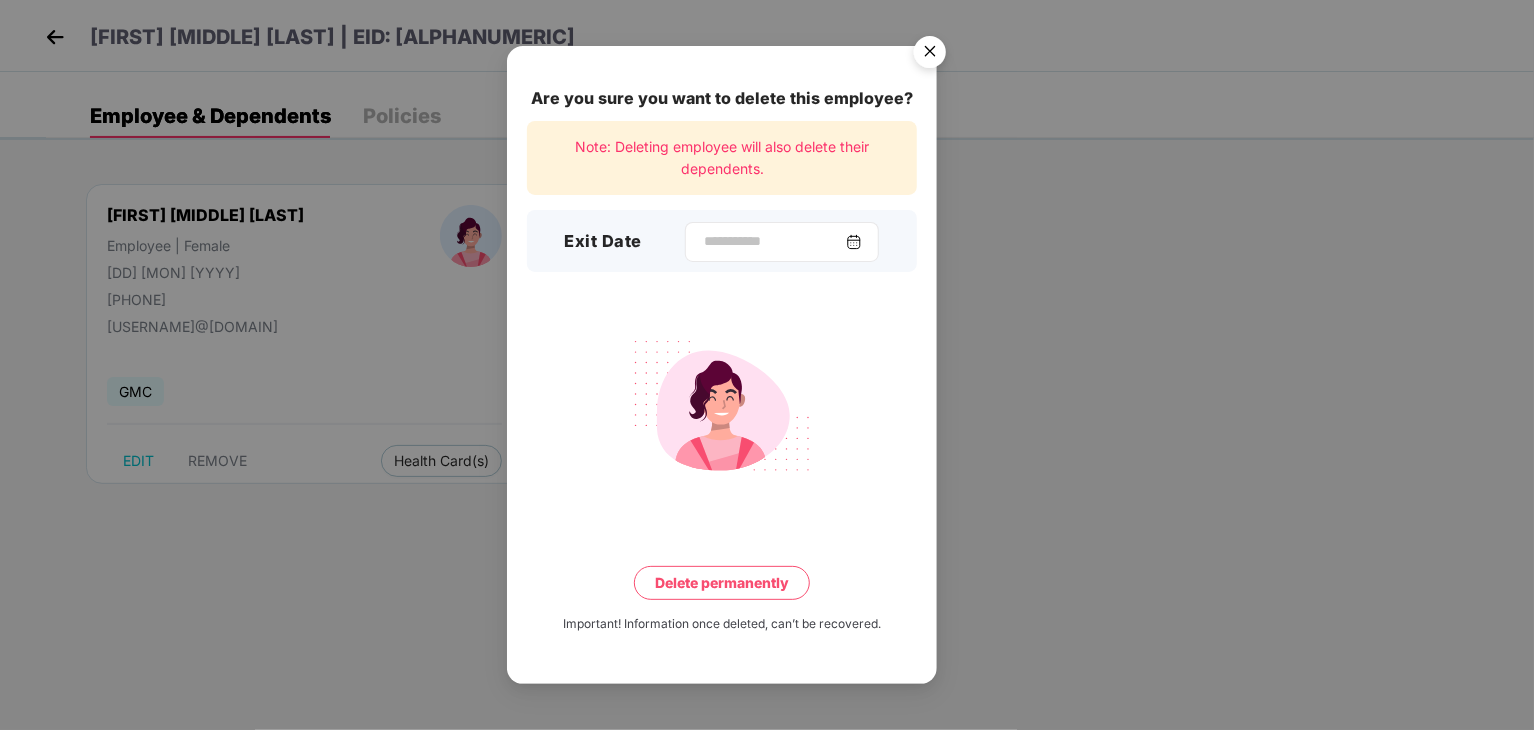 click at bounding box center (854, 242) 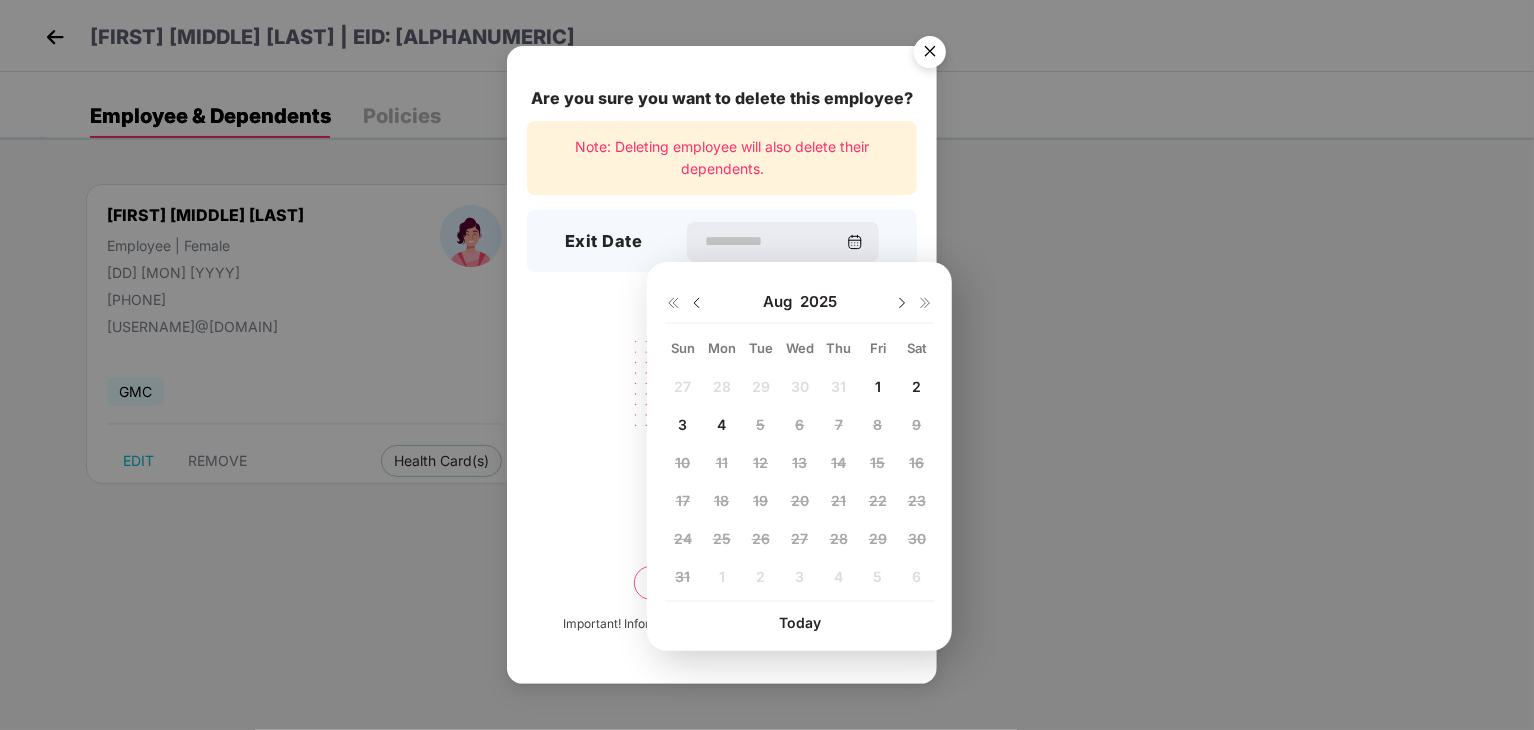 click on "1" at bounding box center (878, 386) 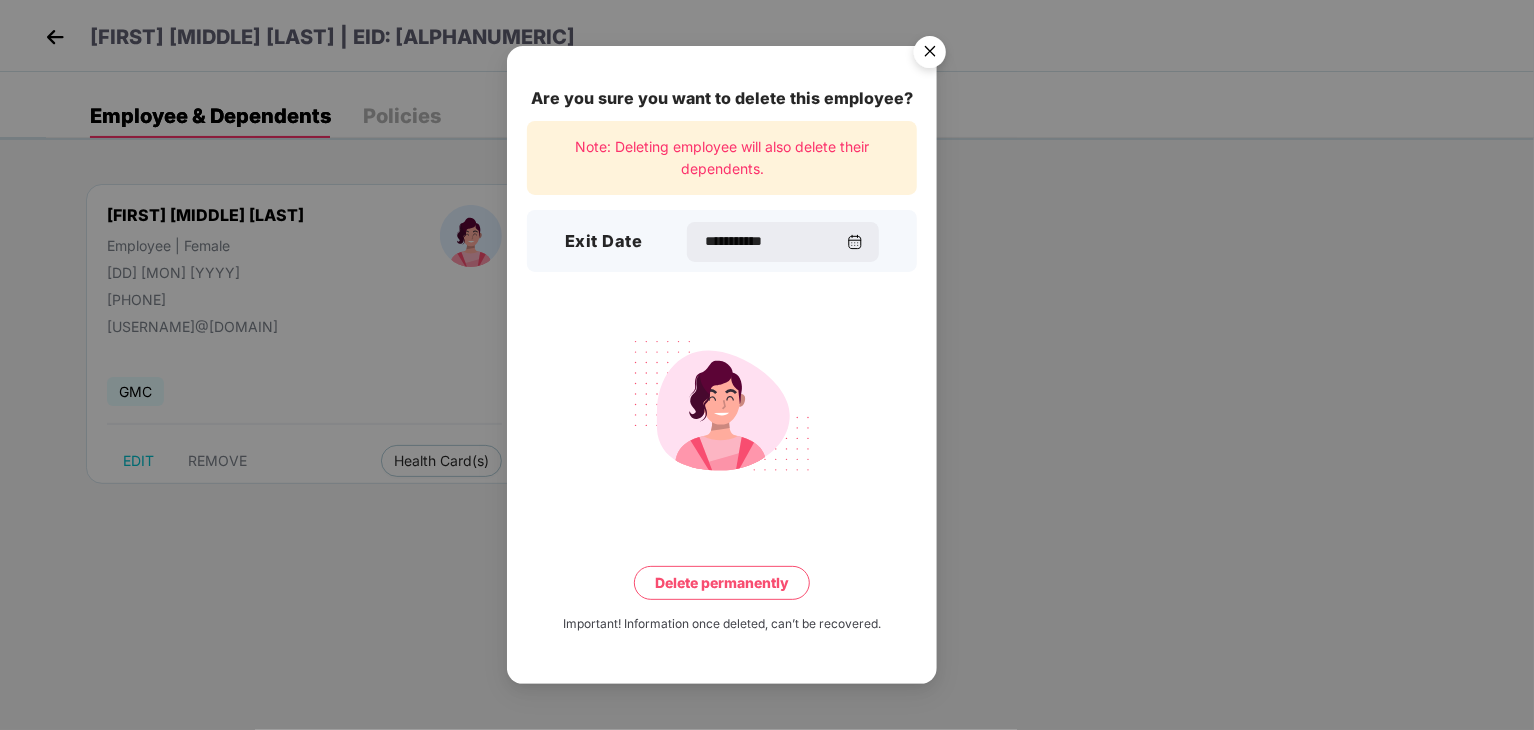 click on "Delete permanently" at bounding box center (722, 583) 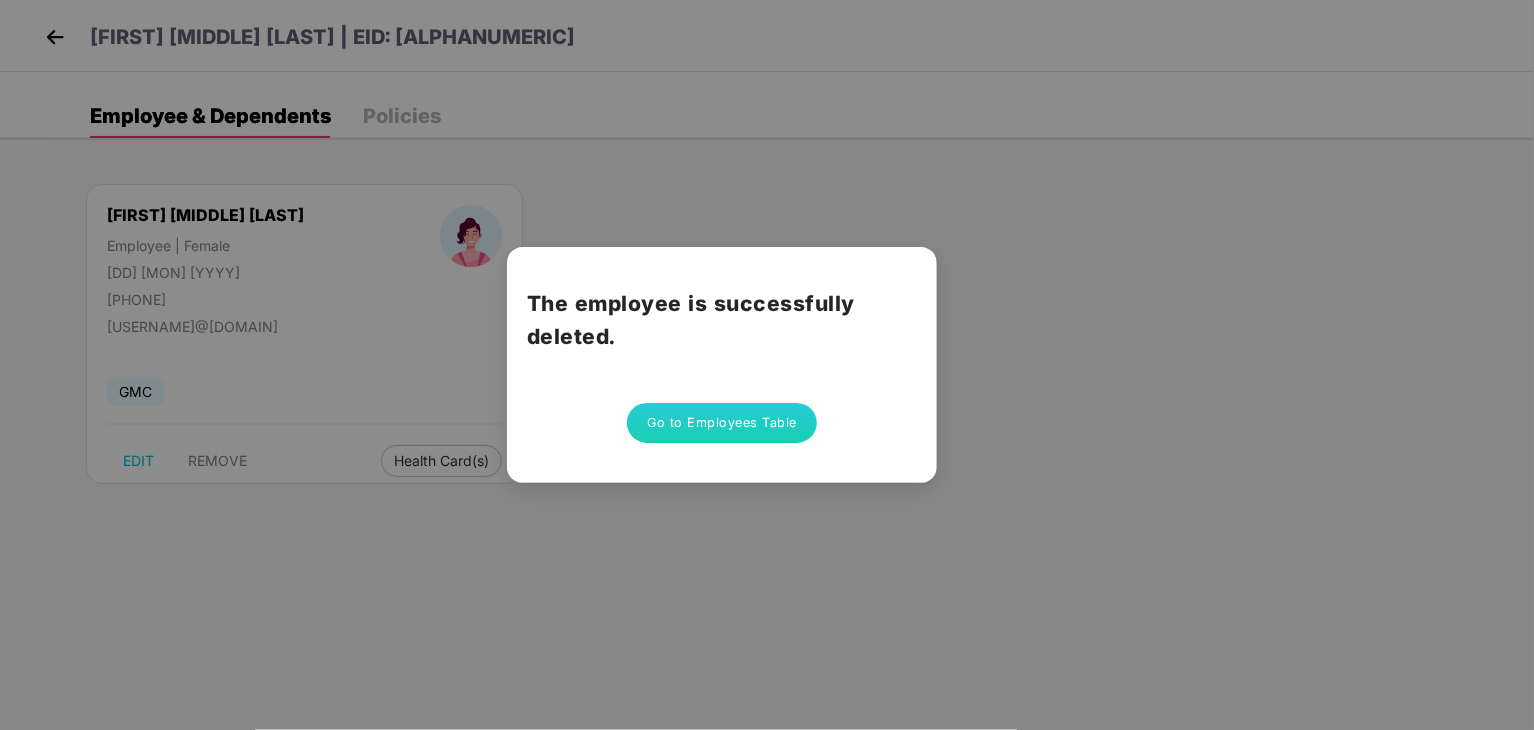 click on "Go to Employees Table" at bounding box center (722, 423) 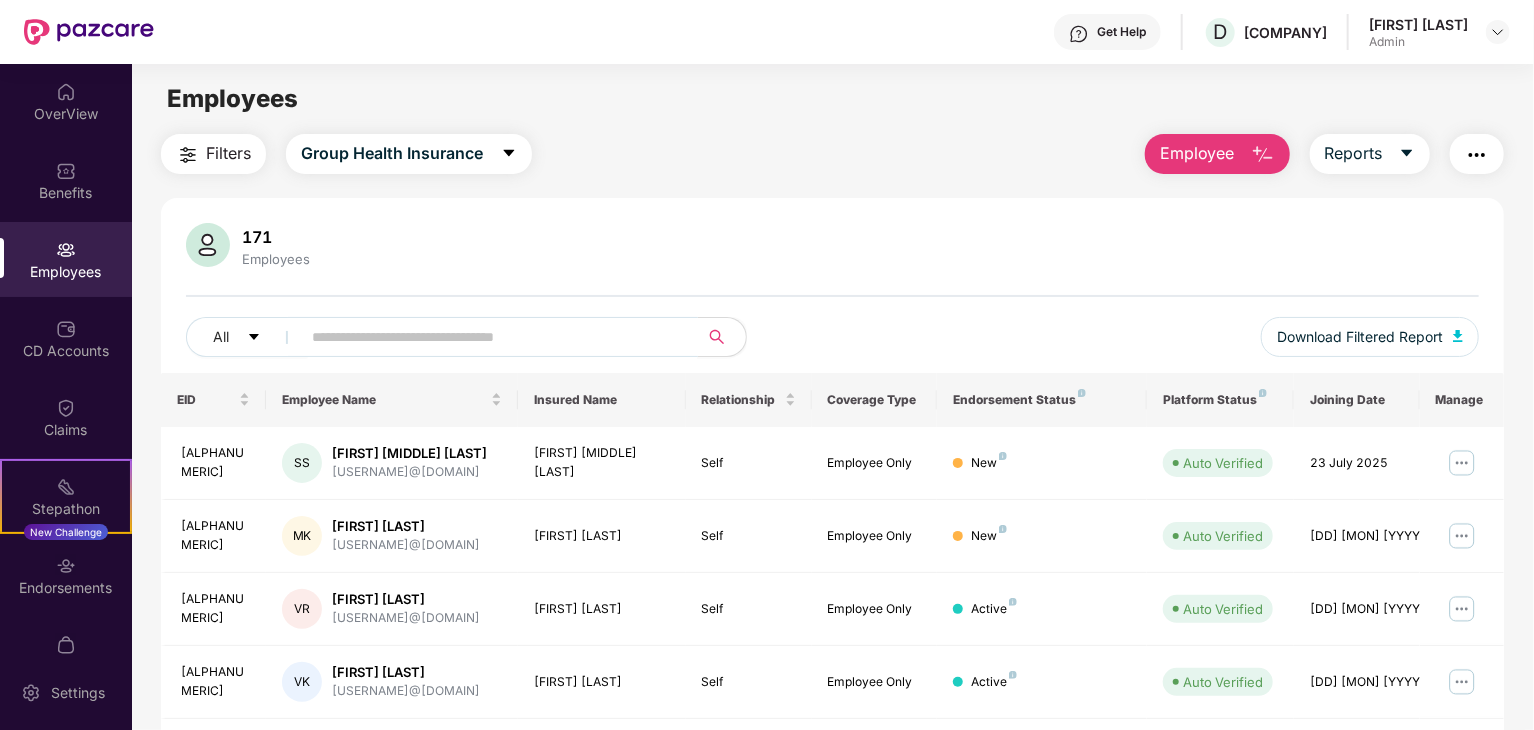 click at bounding box center [491, 337] 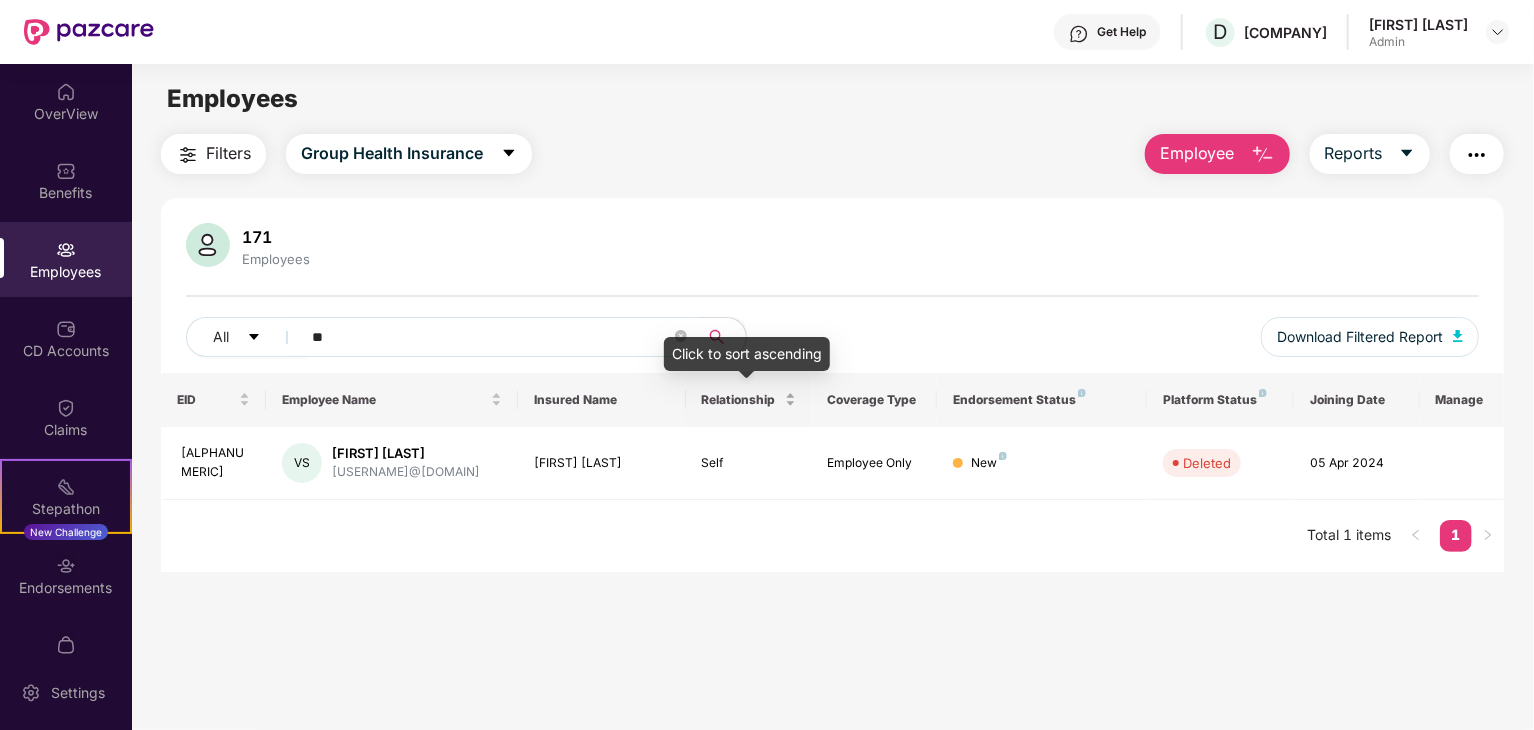 type on "*" 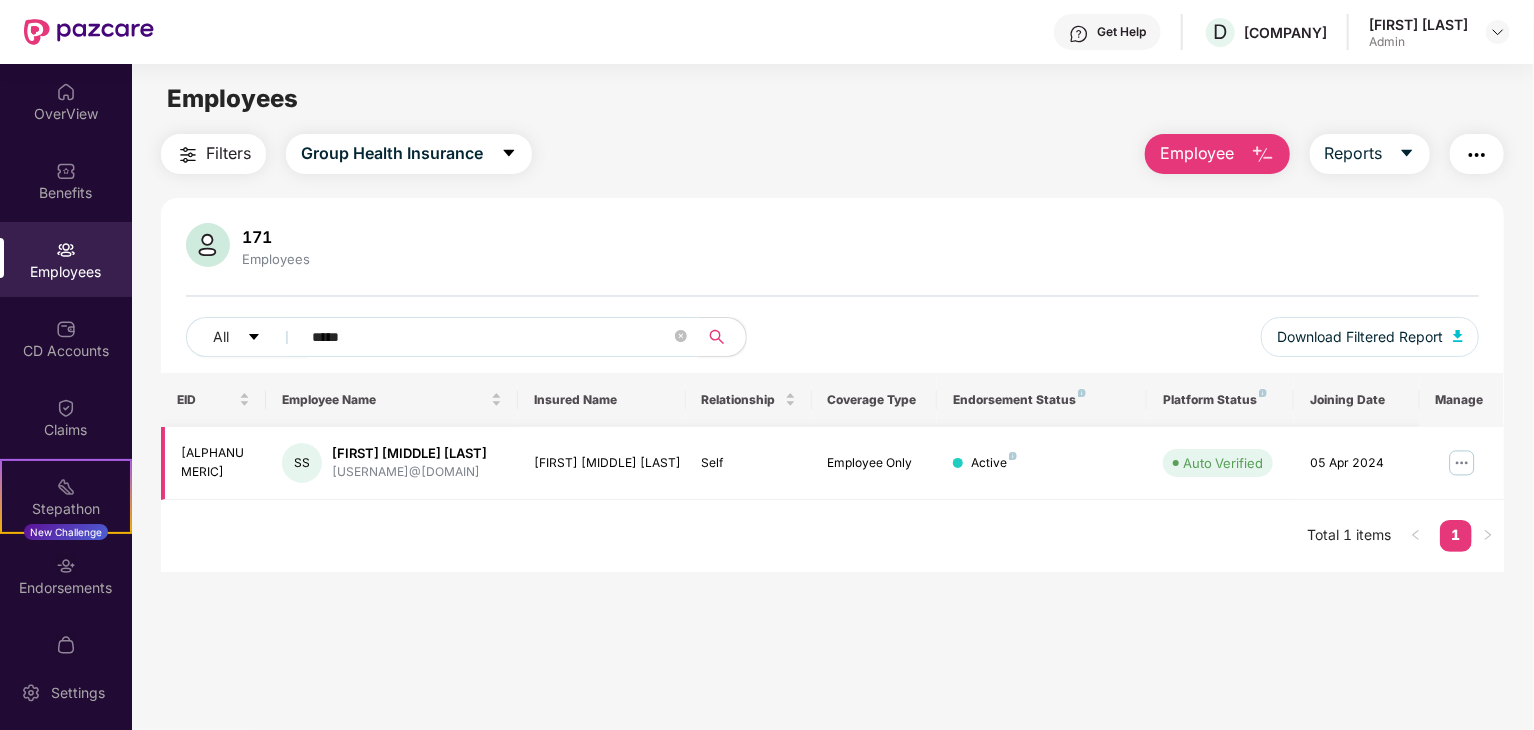 type on "*****" 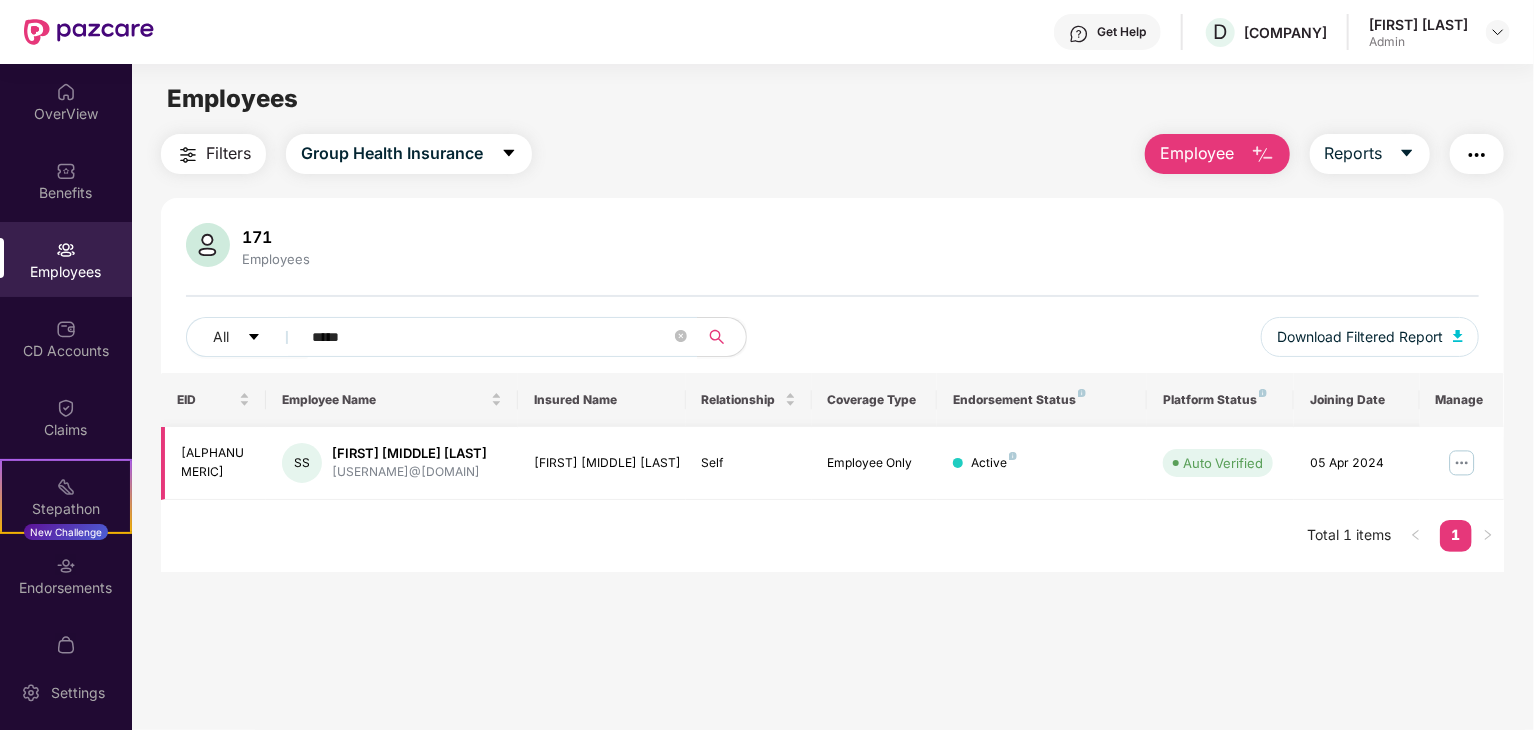 click at bounding box center (1462, 463) 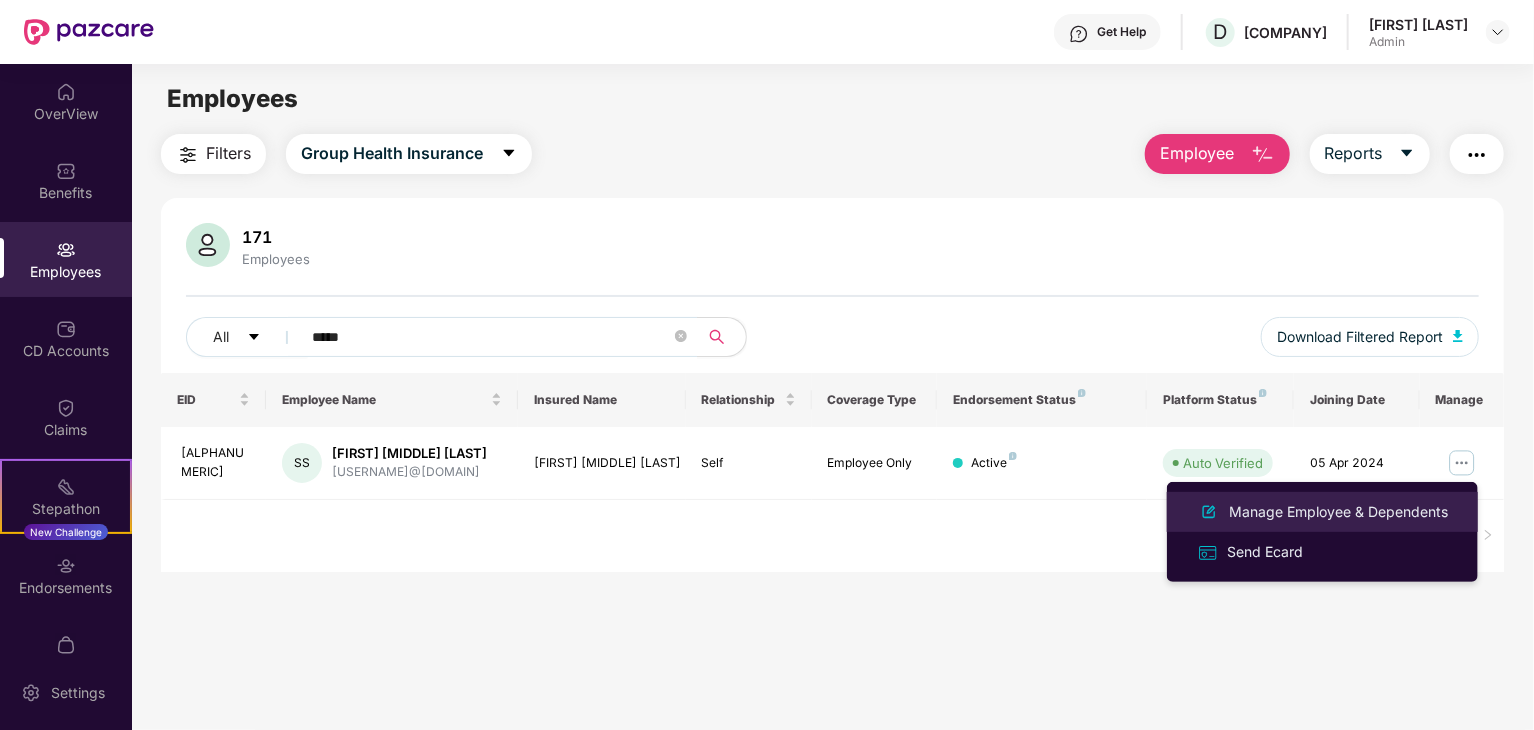 click on "Manage Employee & Dependents" at bounding box center [1338, 512] 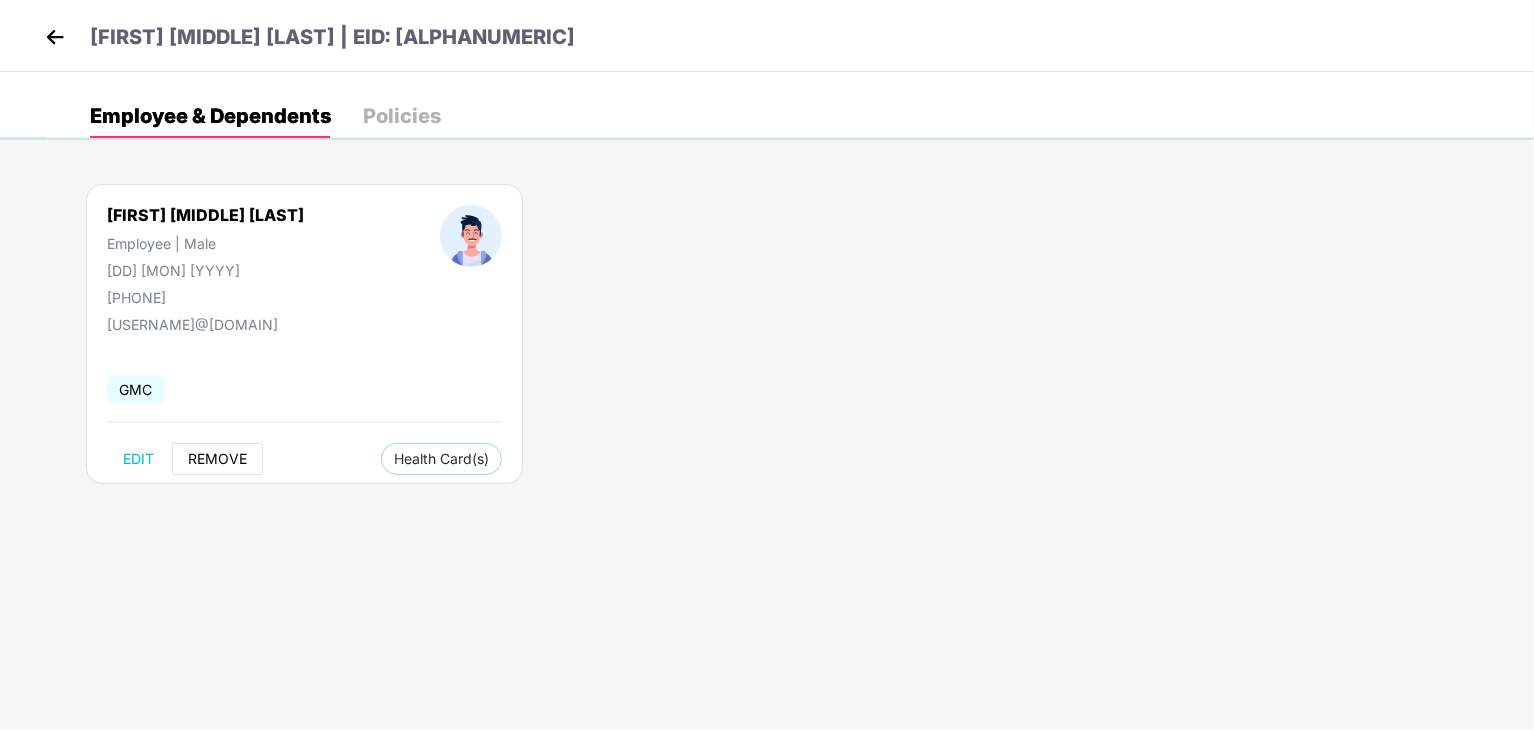 click on "REMOVE" at bounding box center [217, 459] 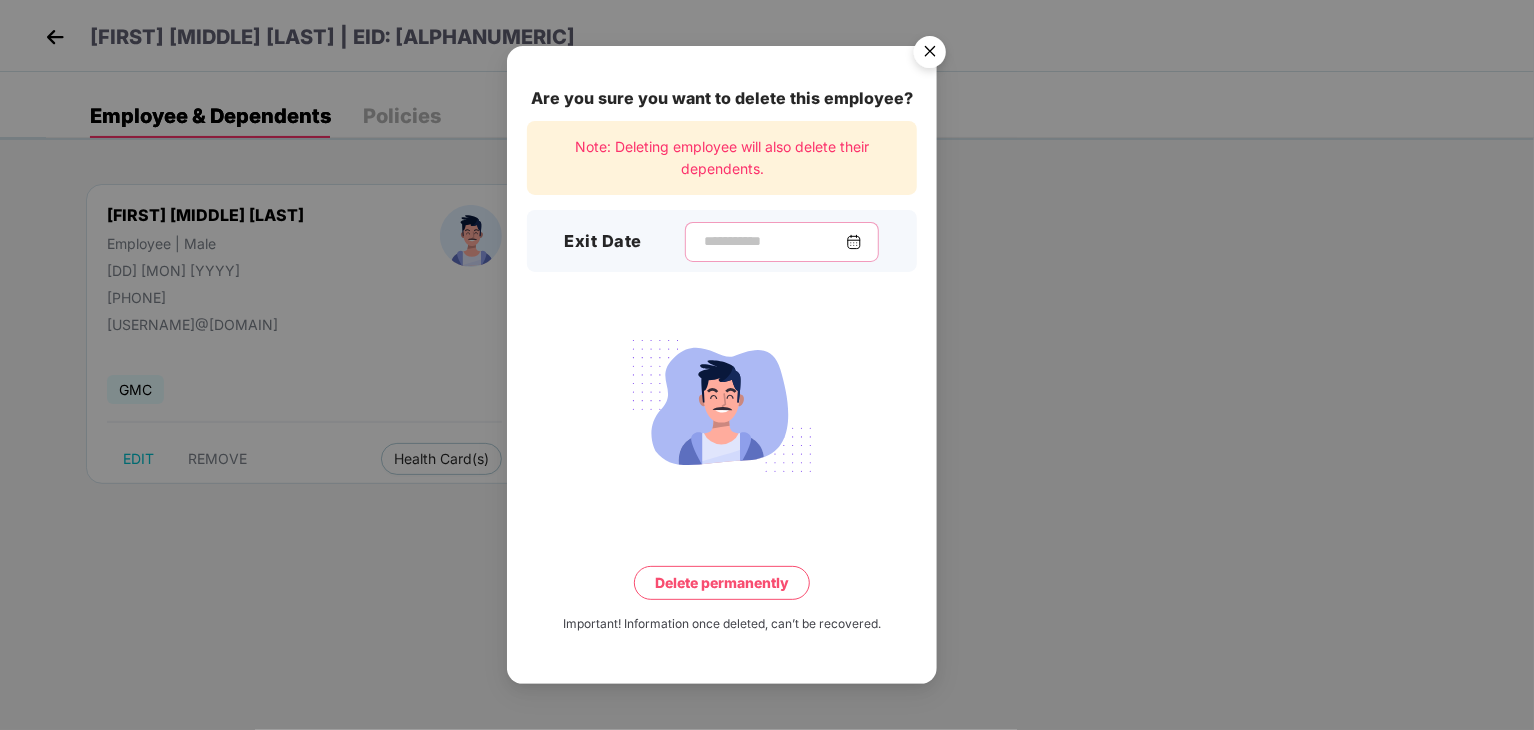 click at bounding box center (774, 241) 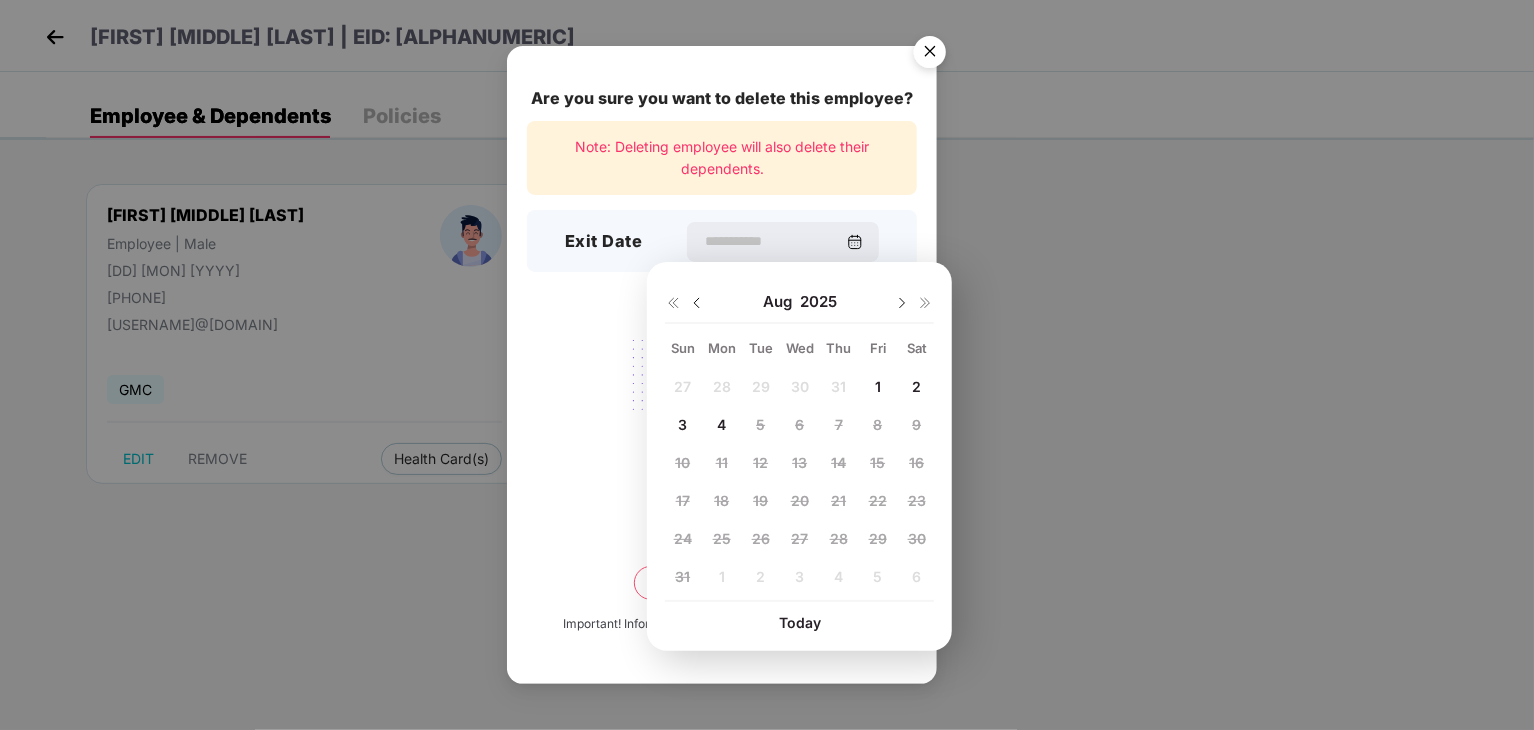 click on "1" at bounding box center (878, 386) 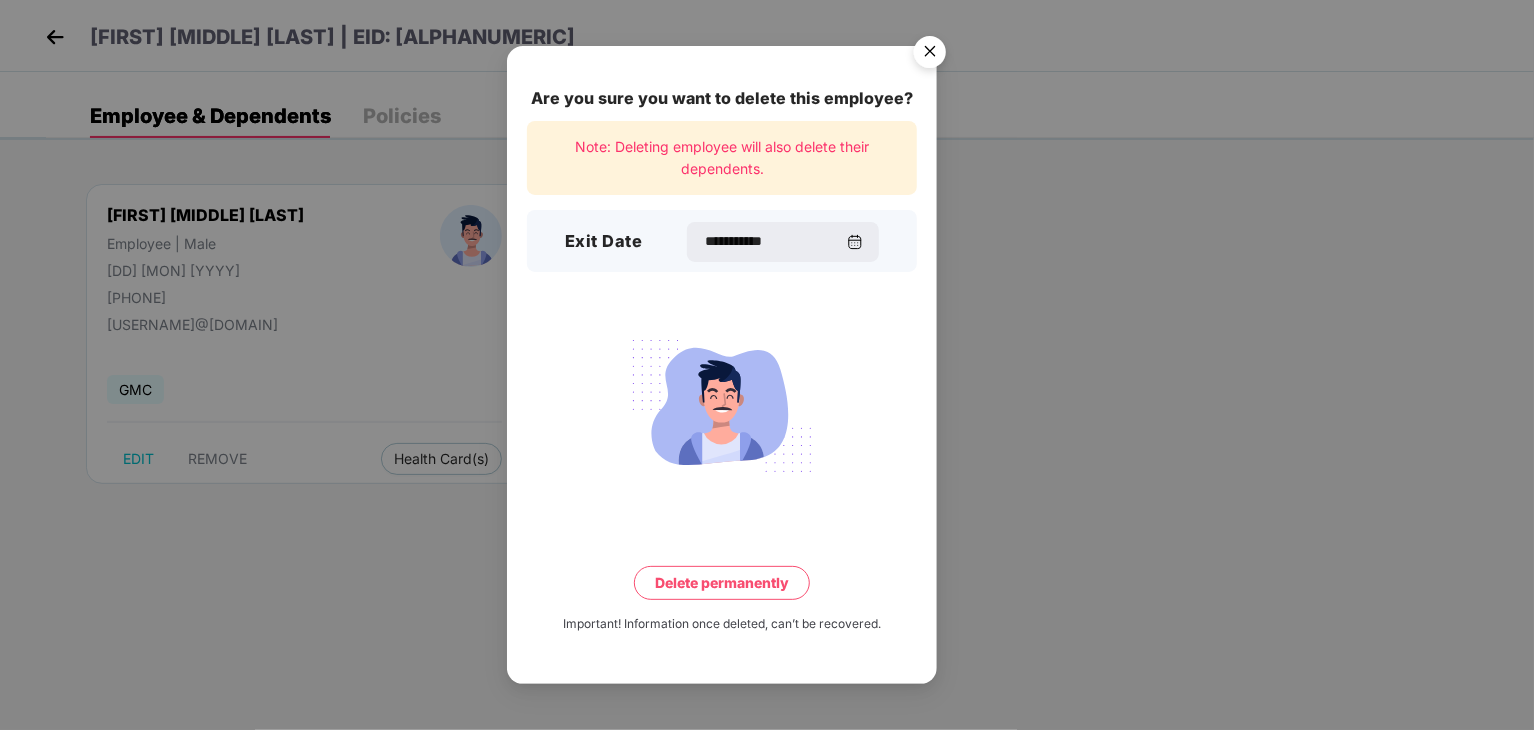 click on "Delete permanently" at bounding box center [722, 583] 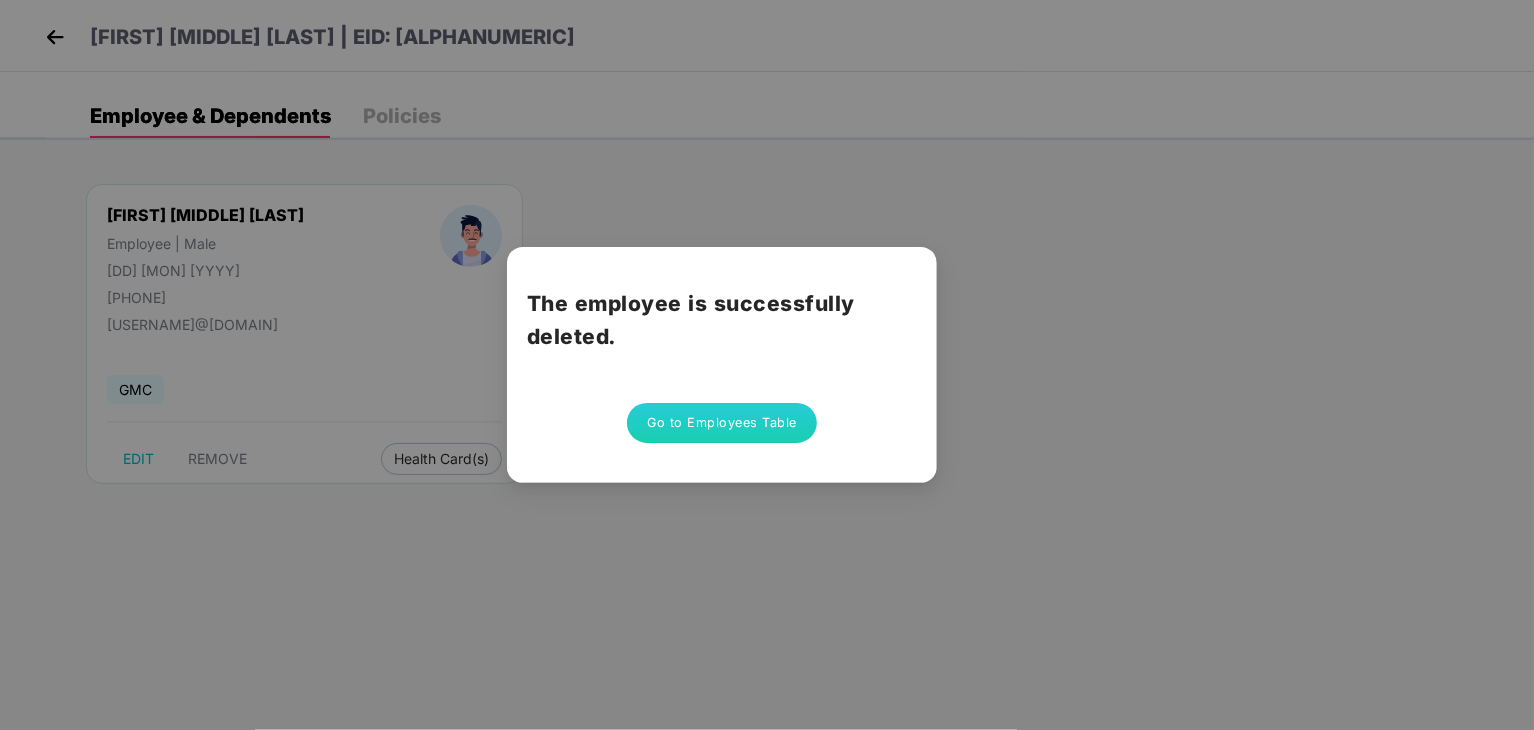 click on "Go to Employees Table" at bounding box center [722, 423] 